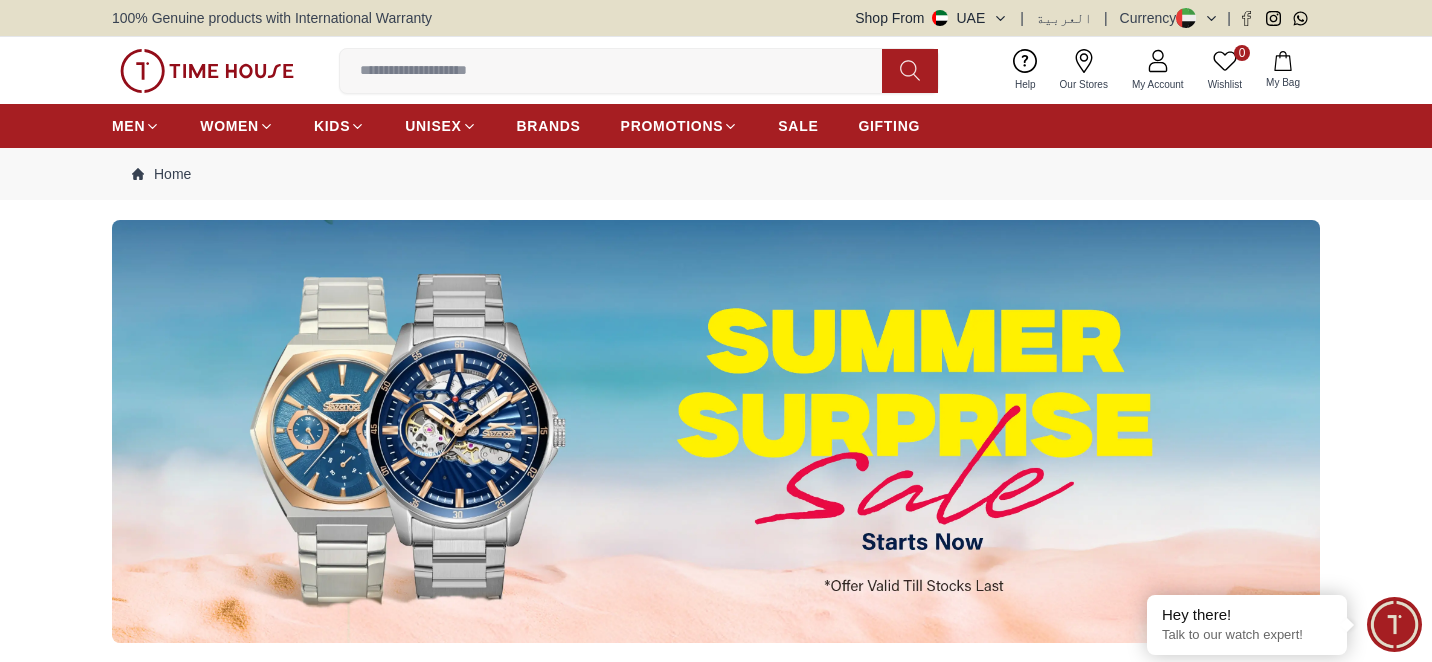scroll, scrollTop: 0, scrollLeft: 0, axis: both 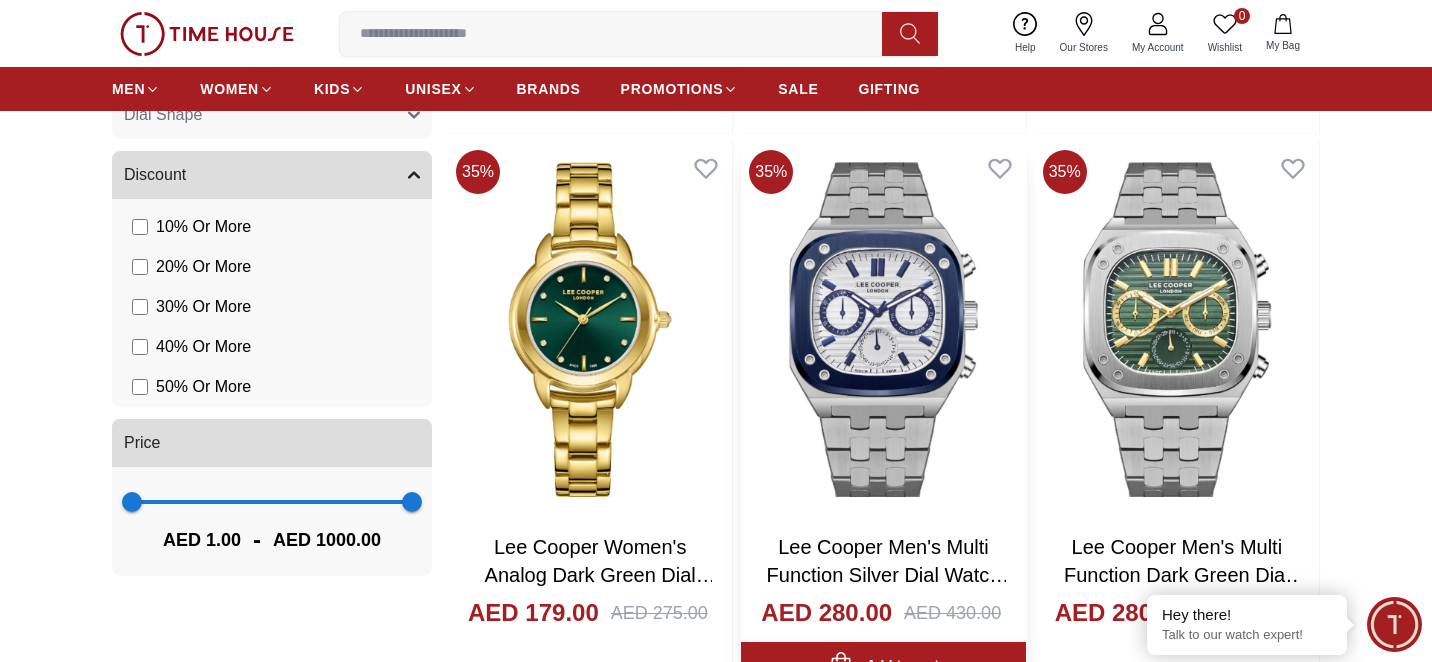 click at bounding box center (883, 329) 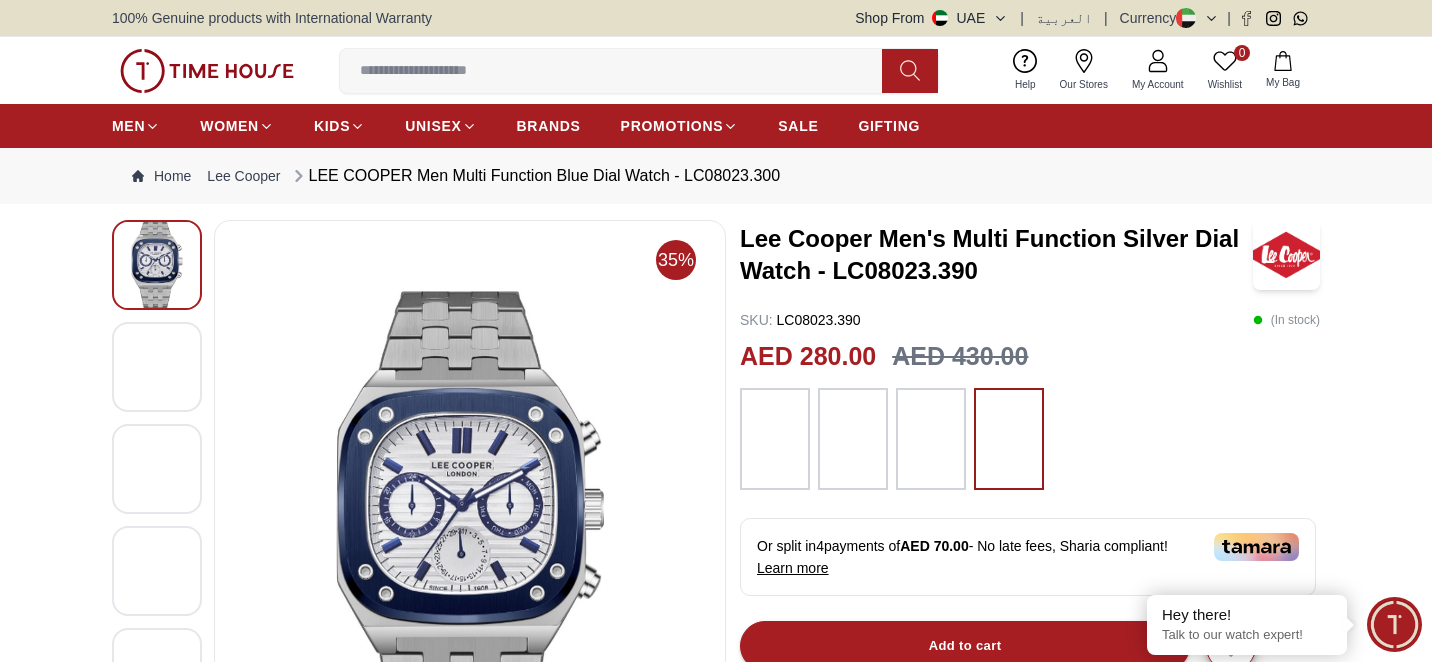 scroll, scrollTop: 67, scrollLeft: 0, axis: vertical 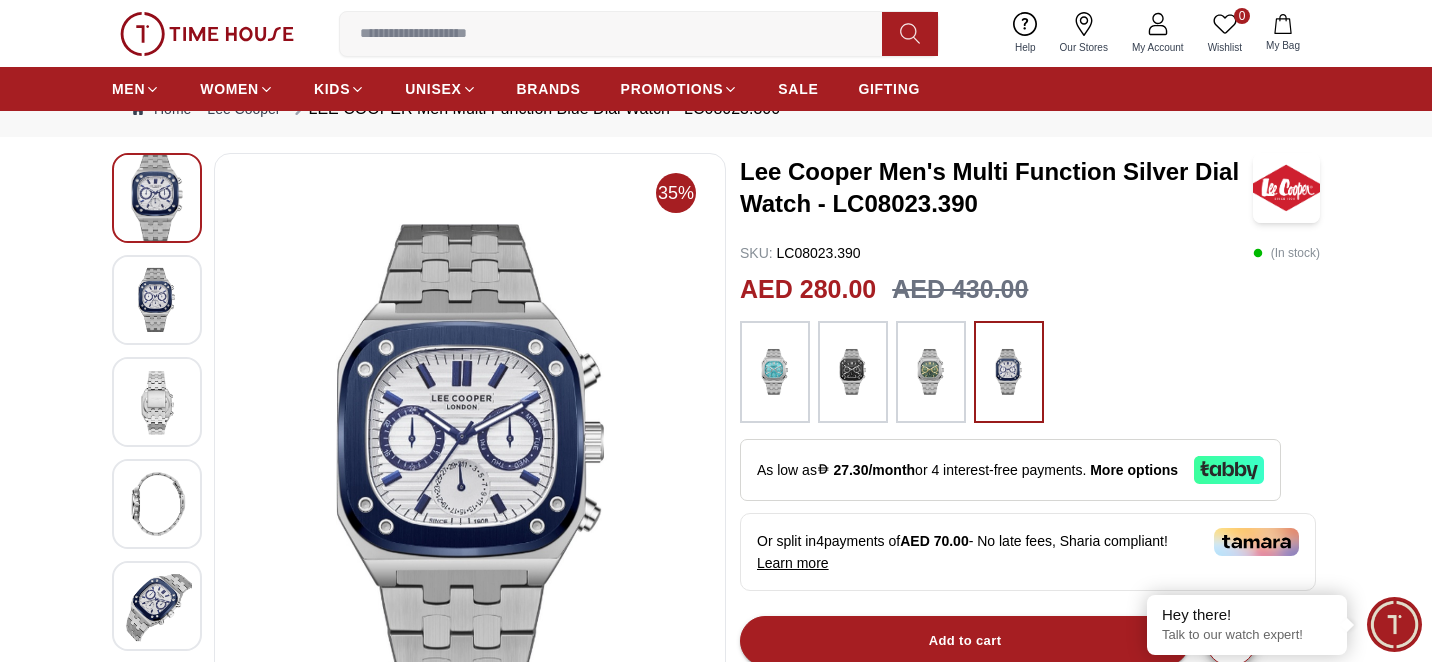 click at bounding box center [157, 300] 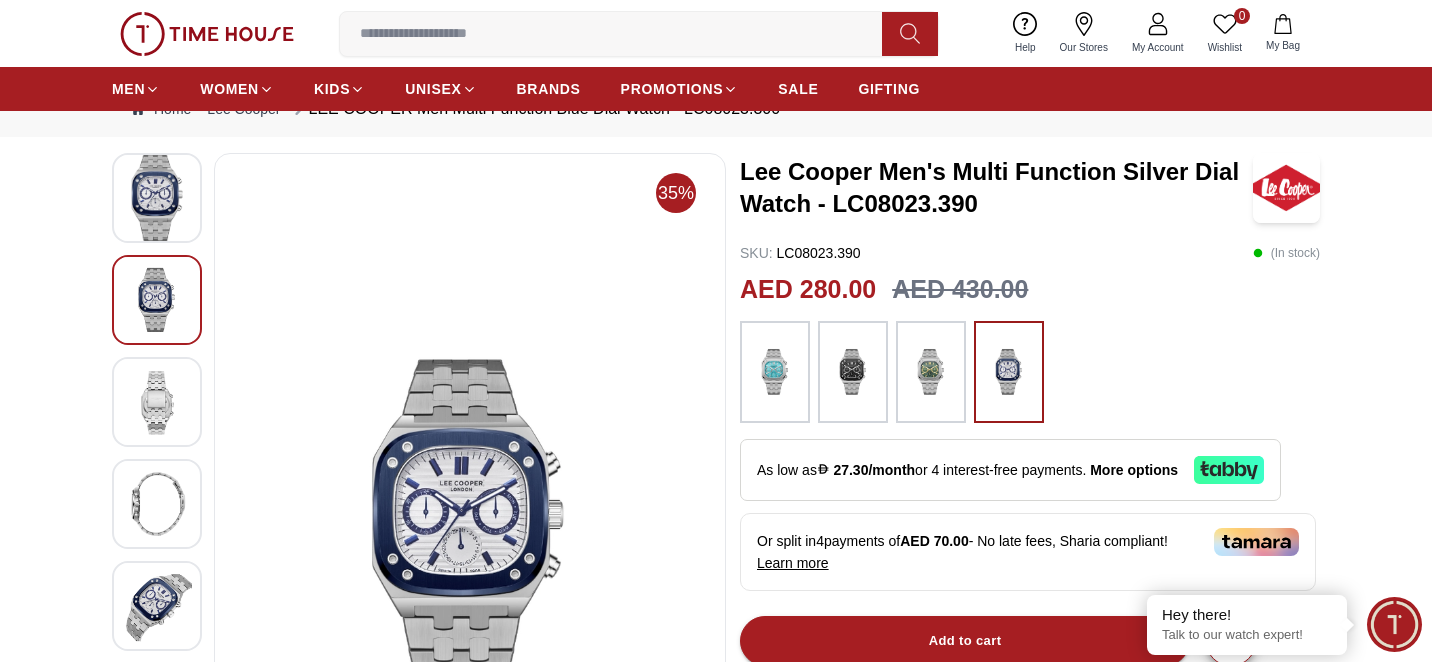 click at bounding box center [157, 402] 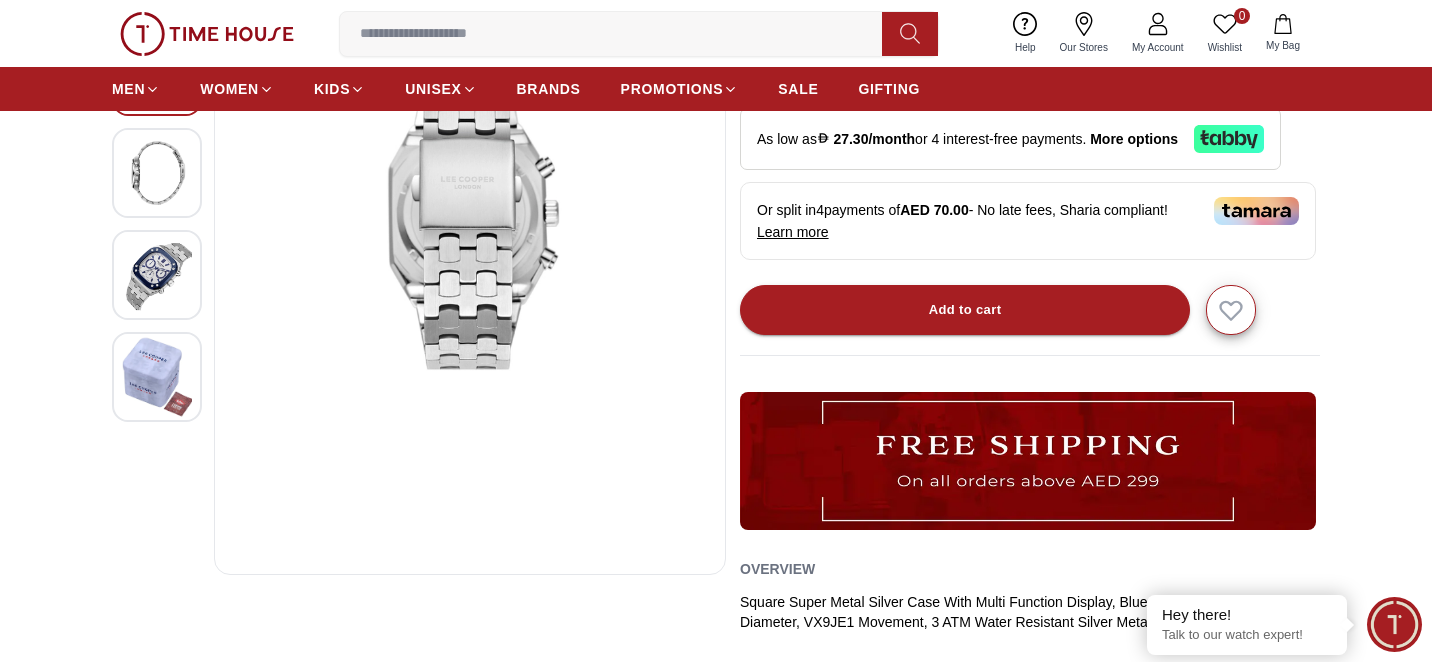 scroll, scrollTop: 418, scrollLeft: 0, axis: vertical 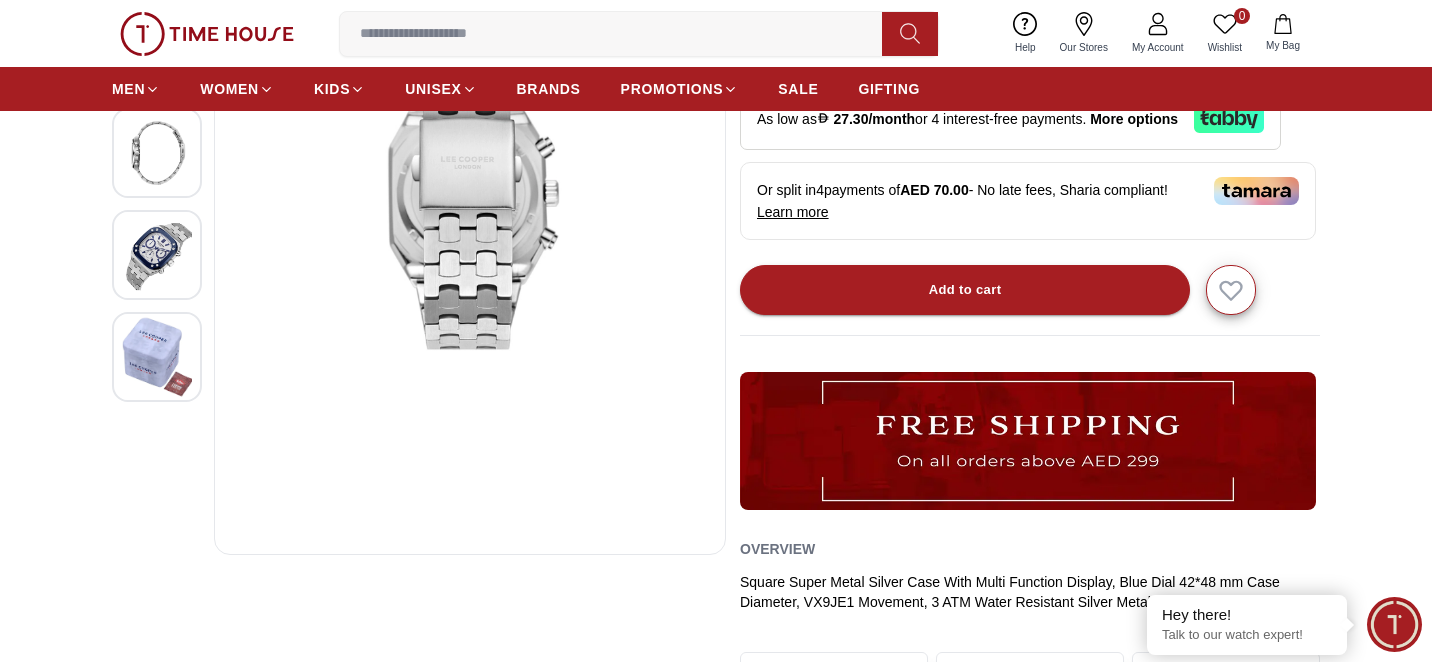 click at bounding box center (157, 255) 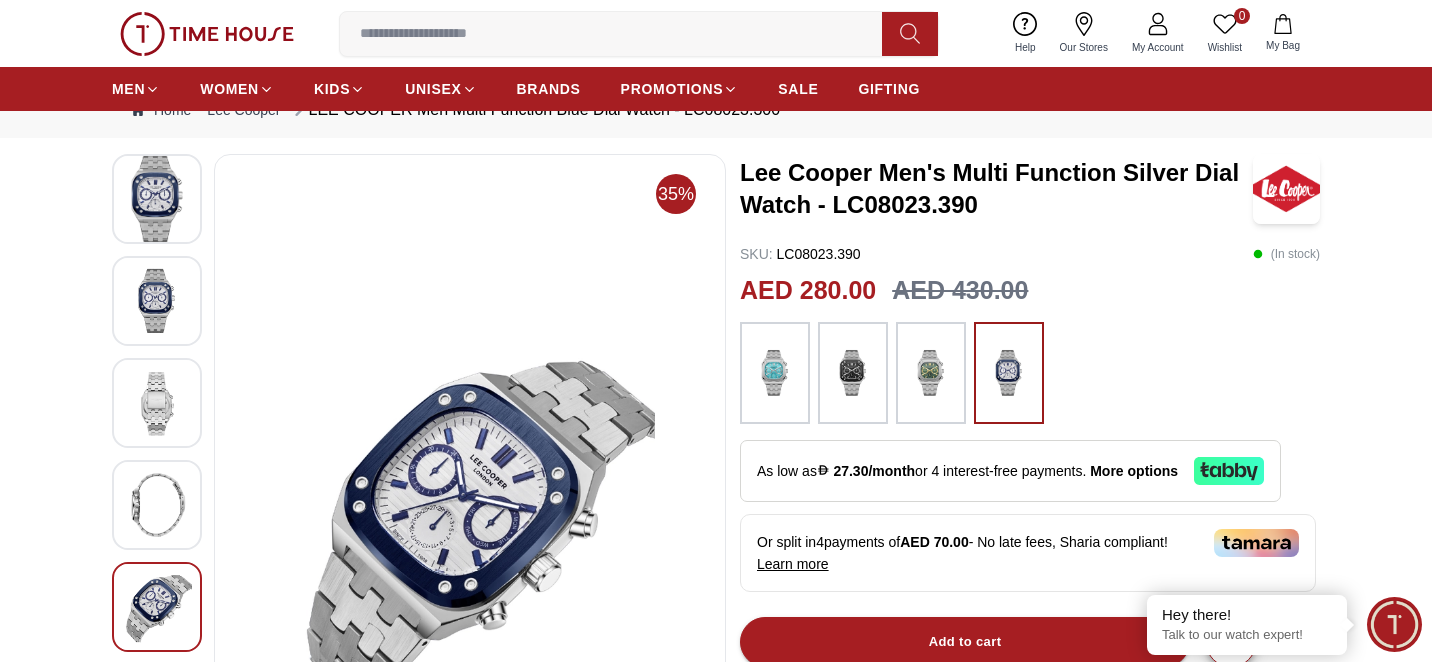 scroll, scrollTop: 62, scrollLeft: 0, axis: vertical 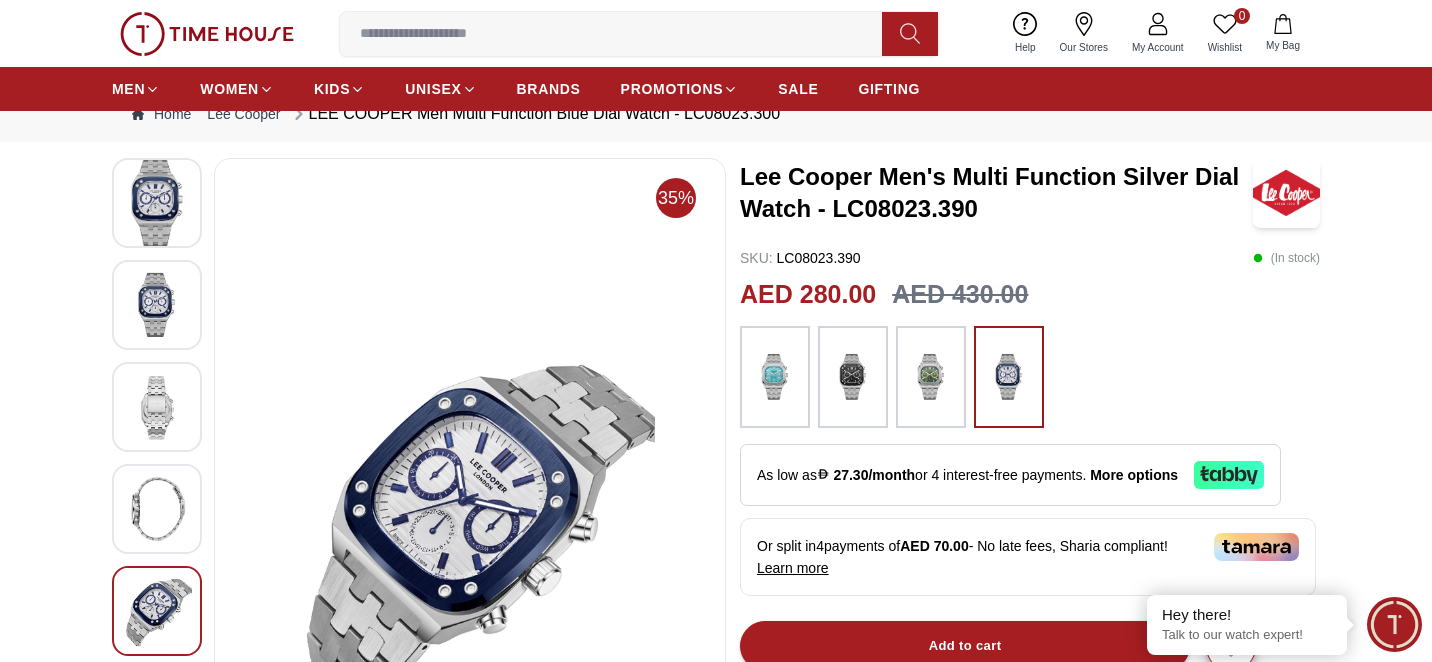 click at bounding box center [775, 377] 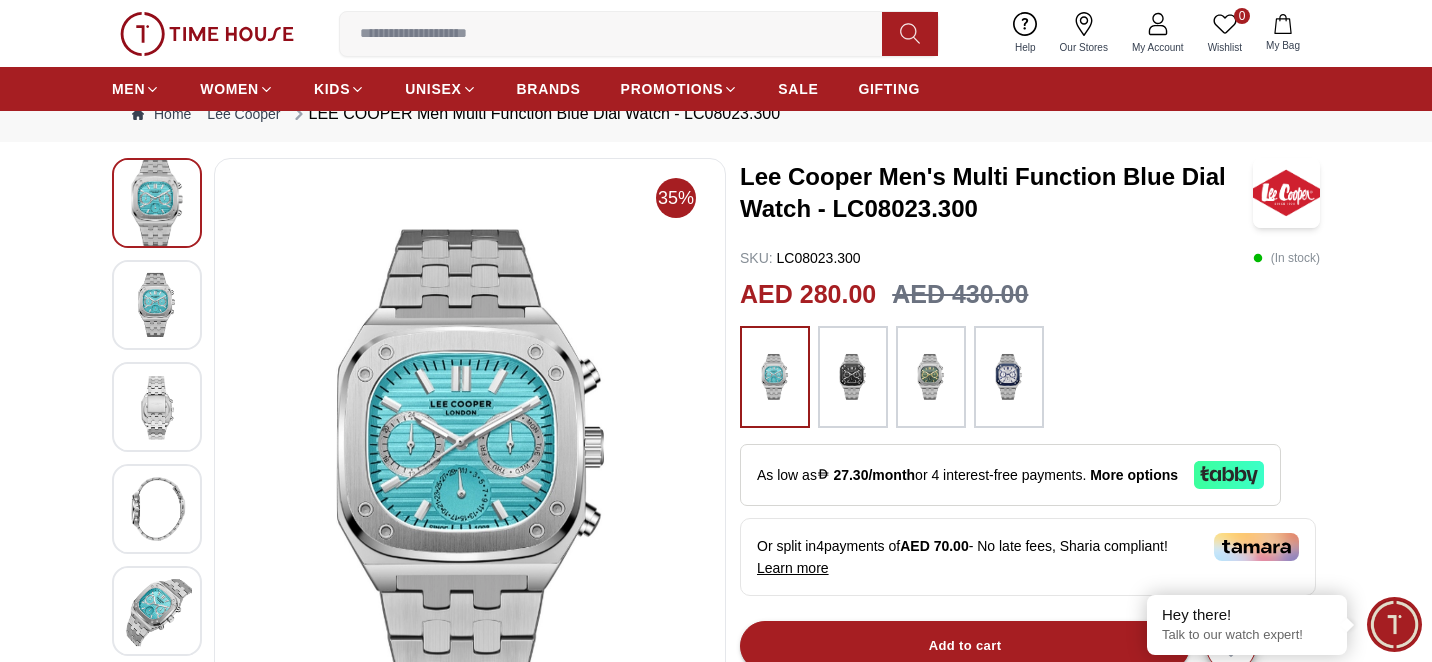 click at bounding box center (853, 377) 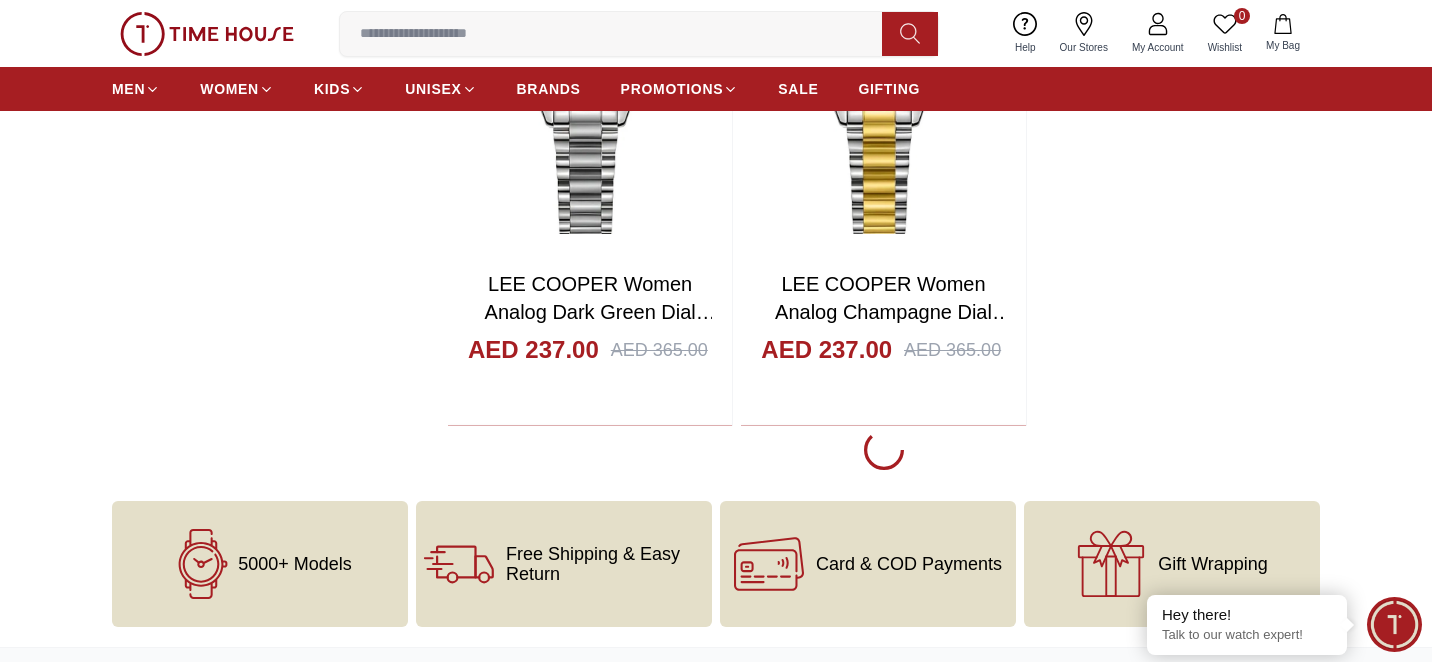 scroll, scrollTop: 4187, scrollLeft: 0, axis: vertical 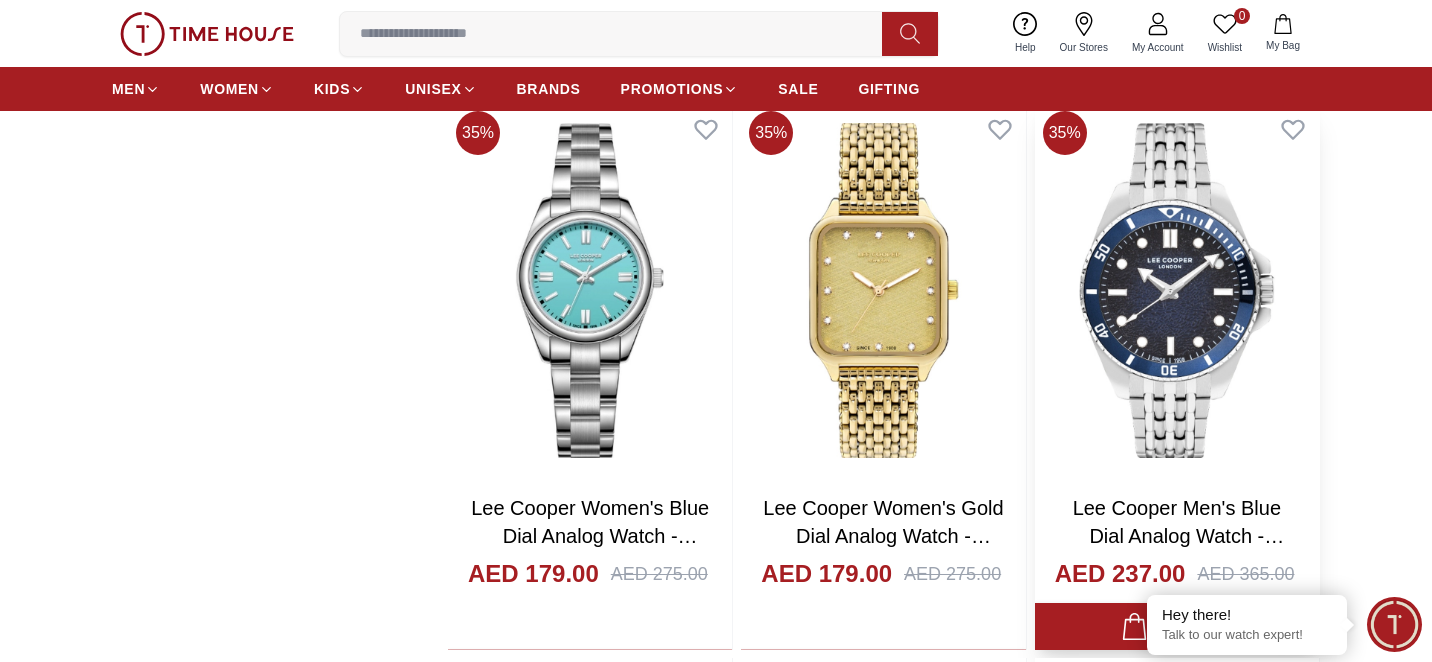 click at bounding box center (1177, 290) 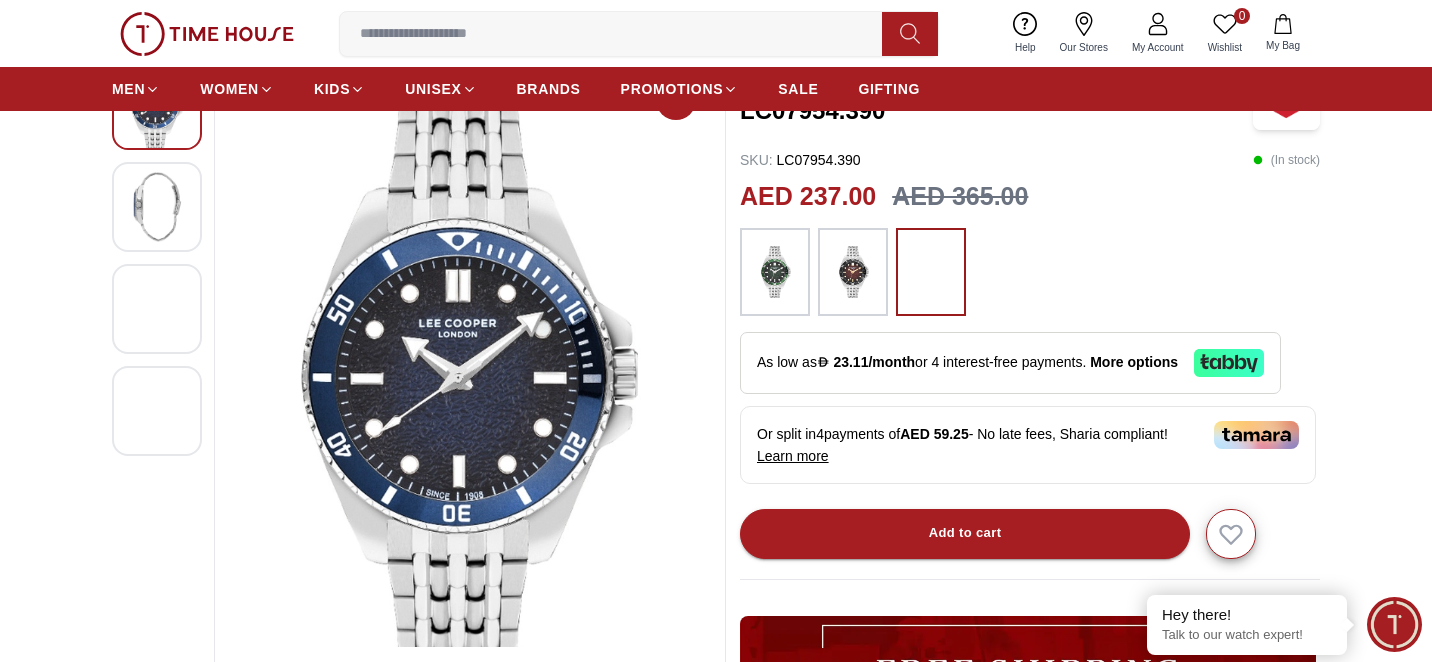 scroll, scrollTop: 147, scrollLeft: 0, axis: vertical 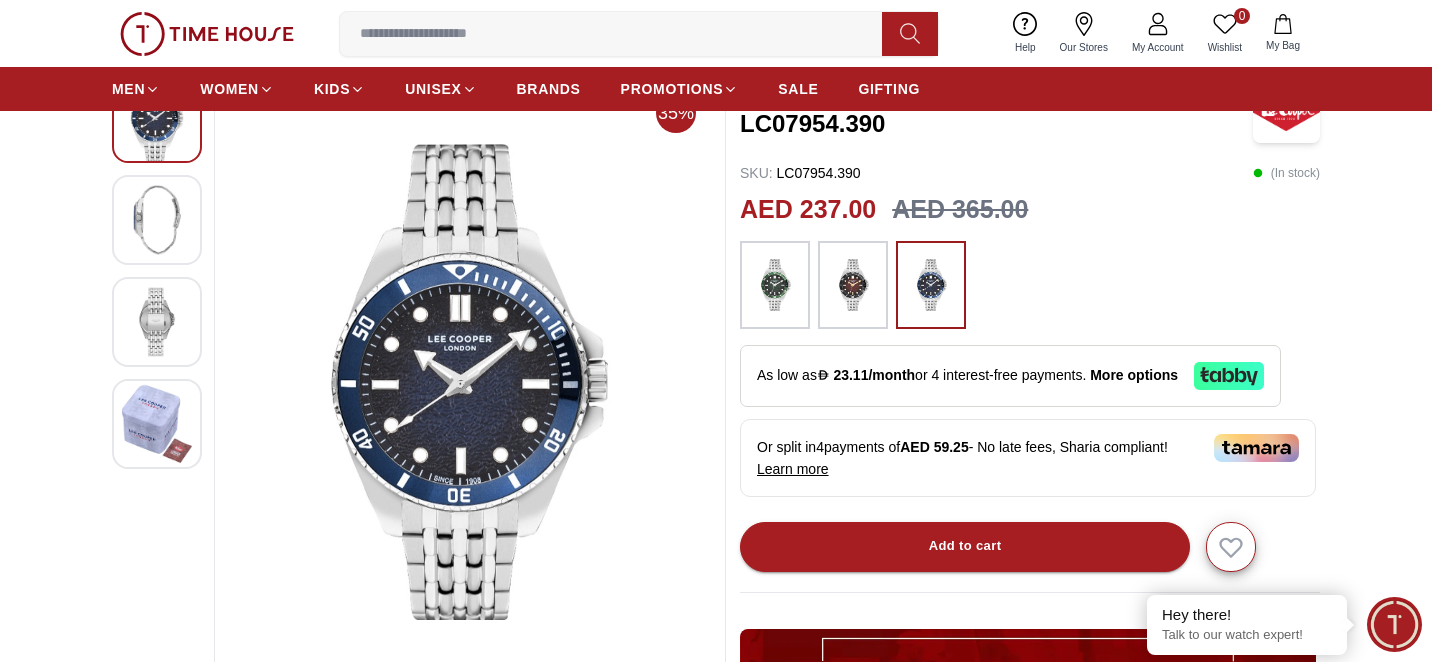 click at bounding box center (157, 220) 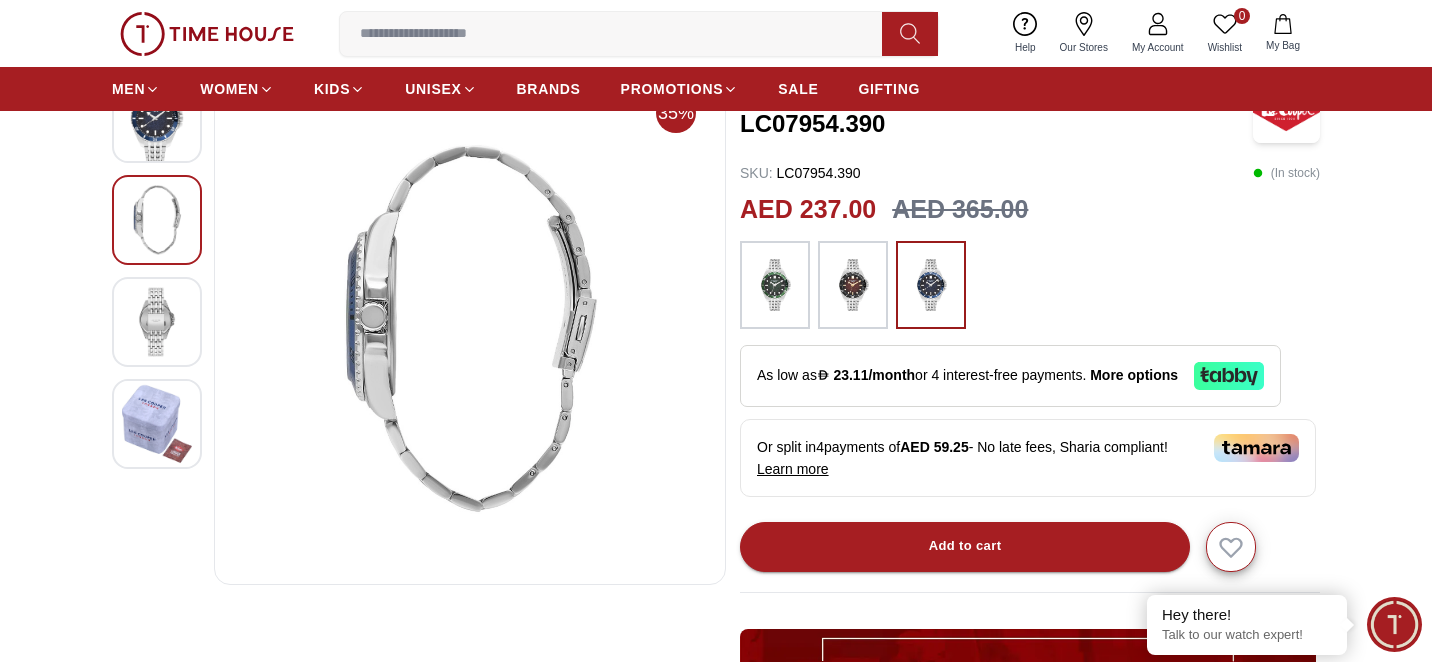 click at bounding box center [157, 322] 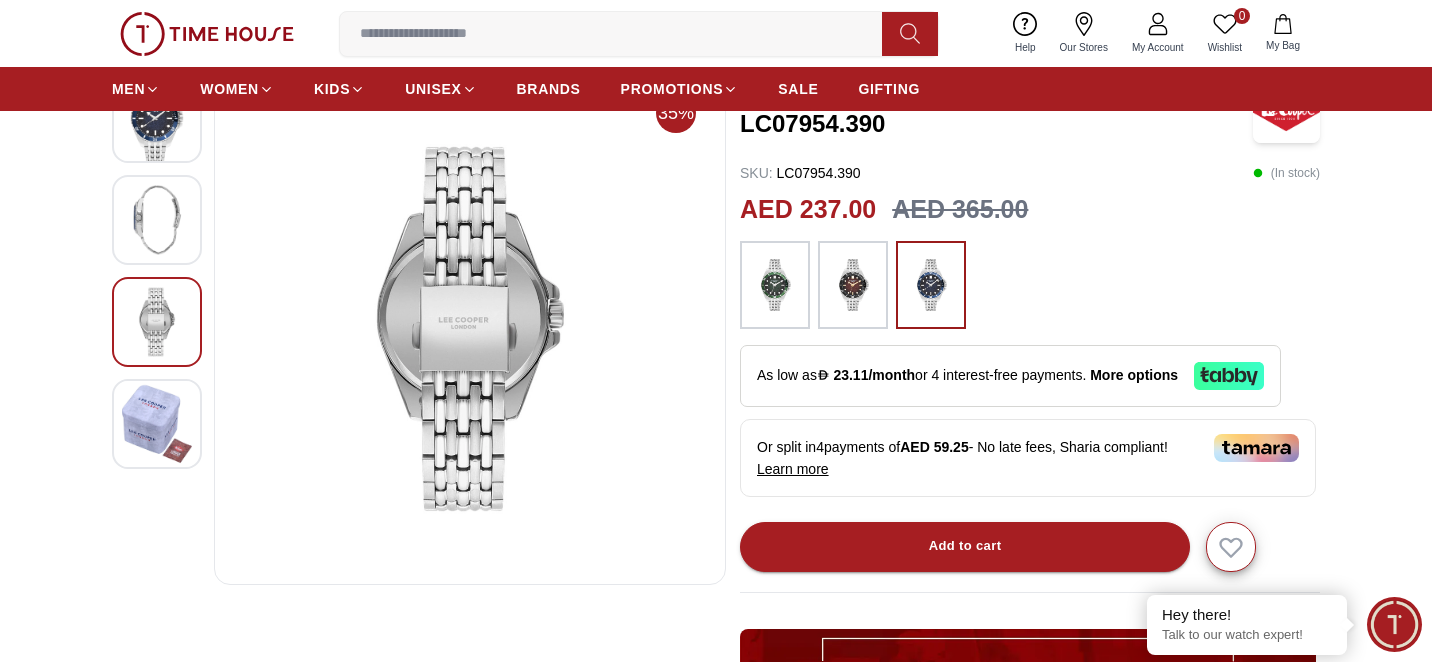 click at bounding box center [157, 220] 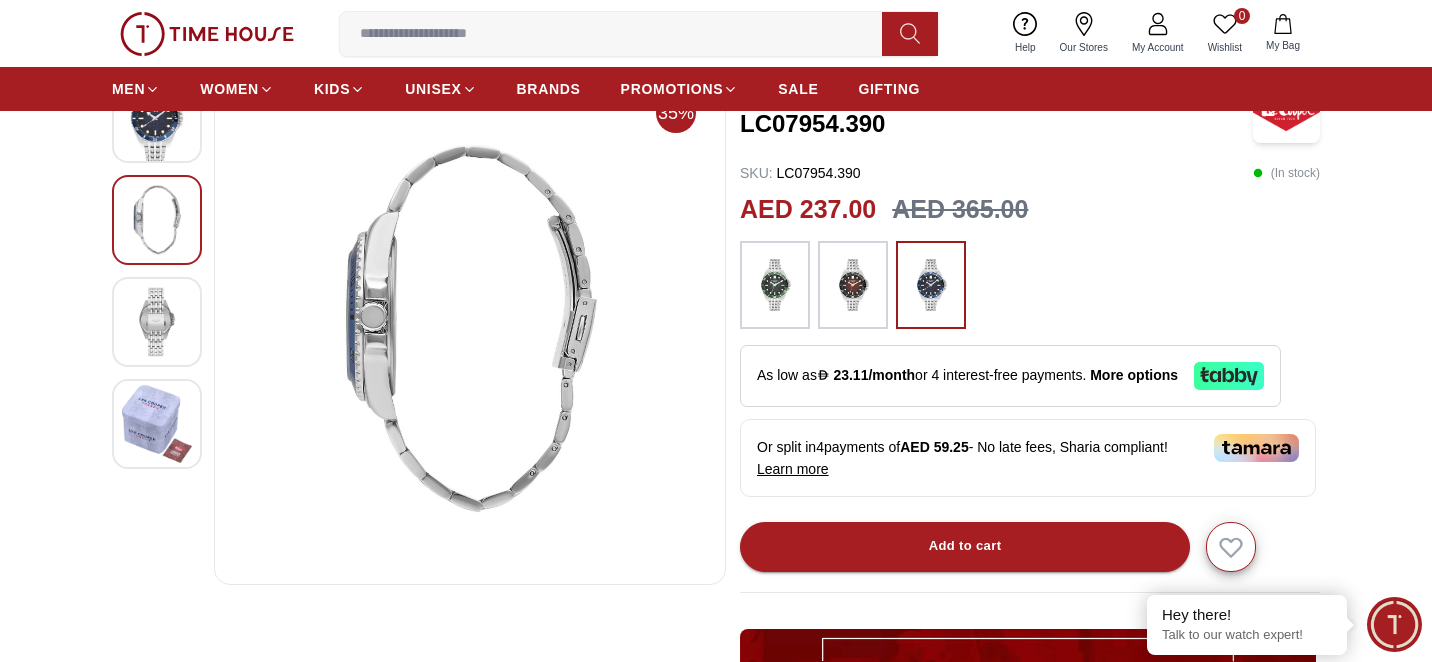 click at bounding box center (157, 424) 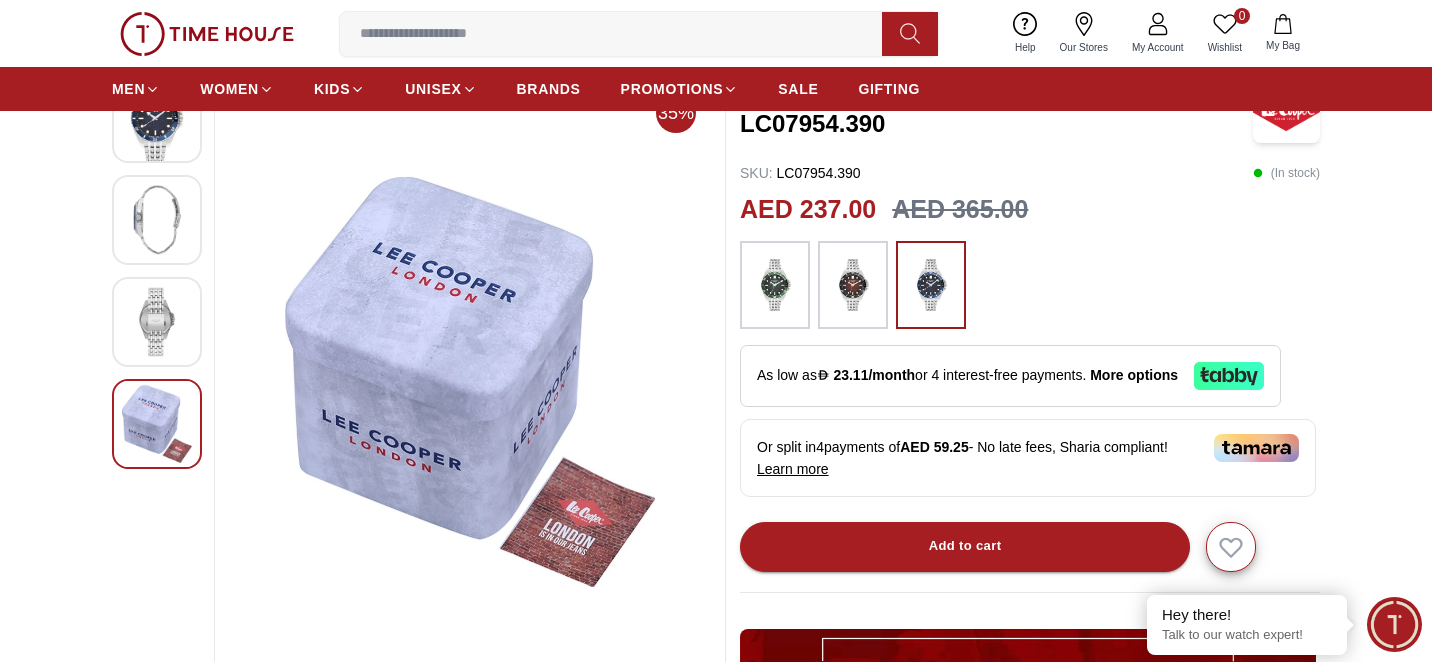 click at bounding box center [157, 220] 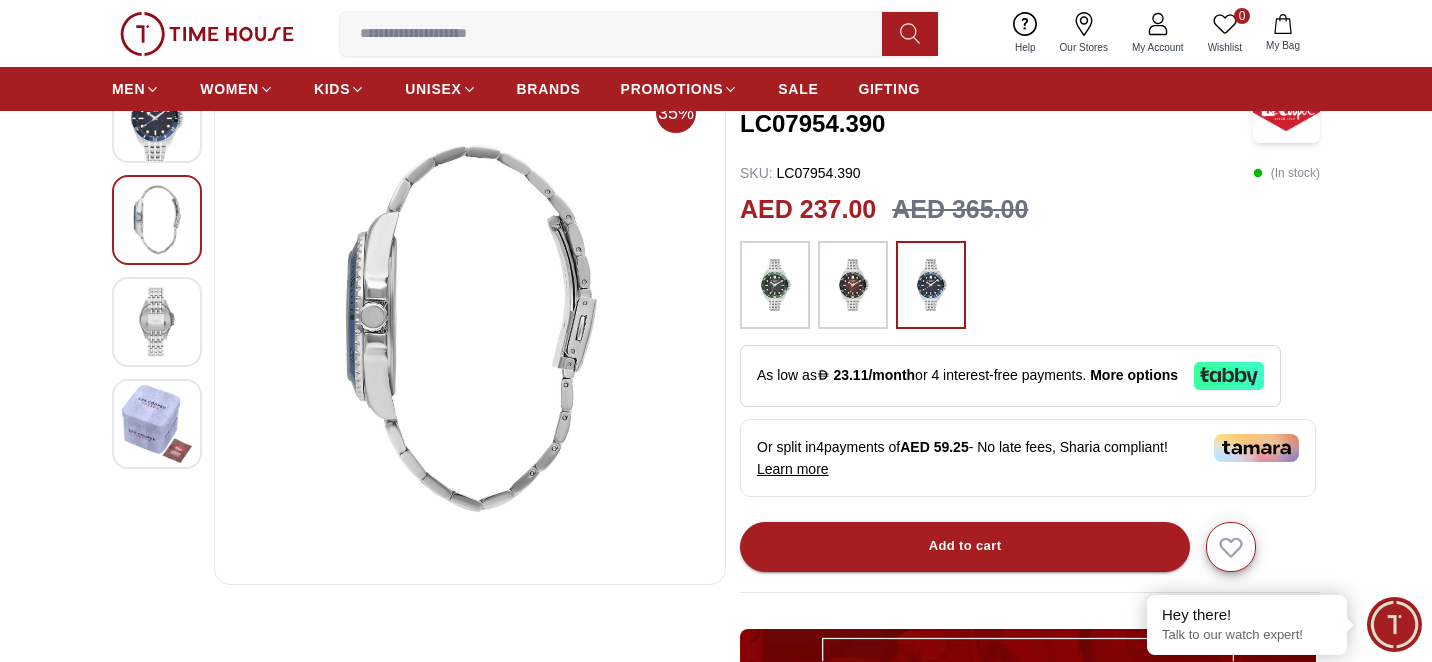 click at bounding box center [157, 118] 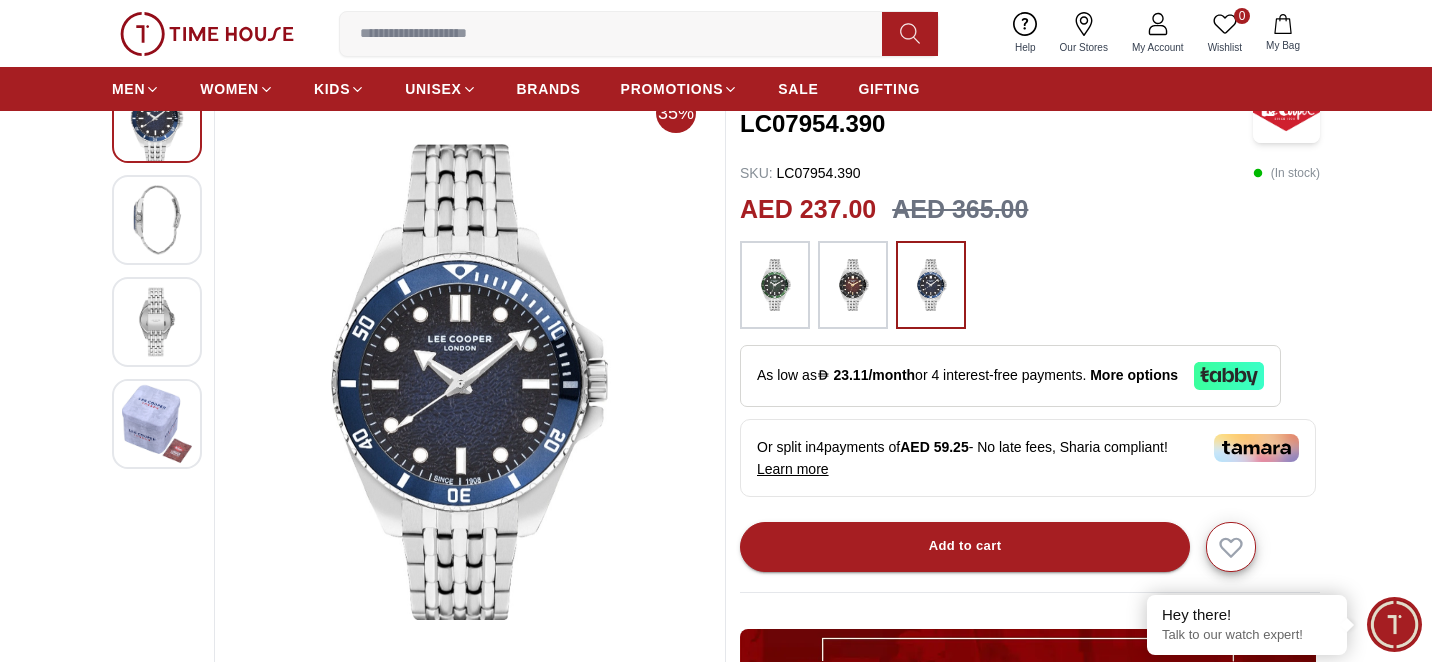 click at bounding box center [157, 220] 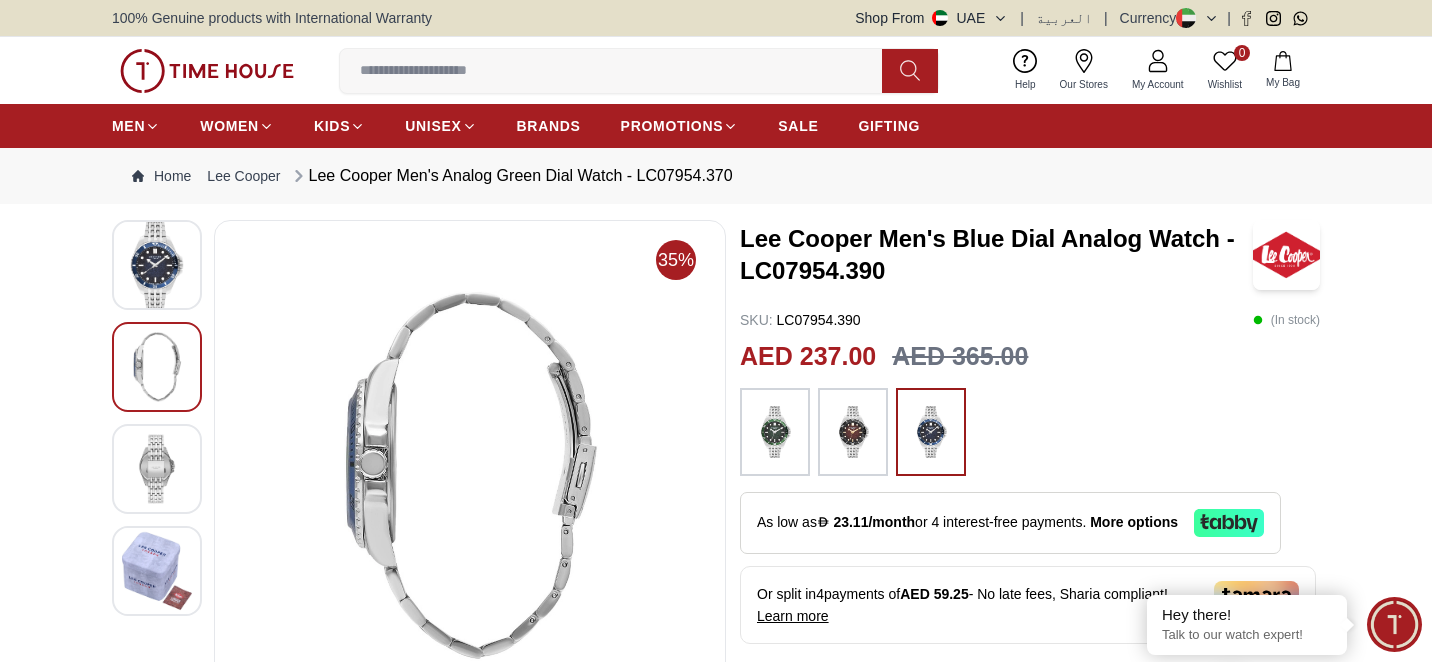 scroll, scrollTop: 2, scrollLeft: 0, axis: vertical 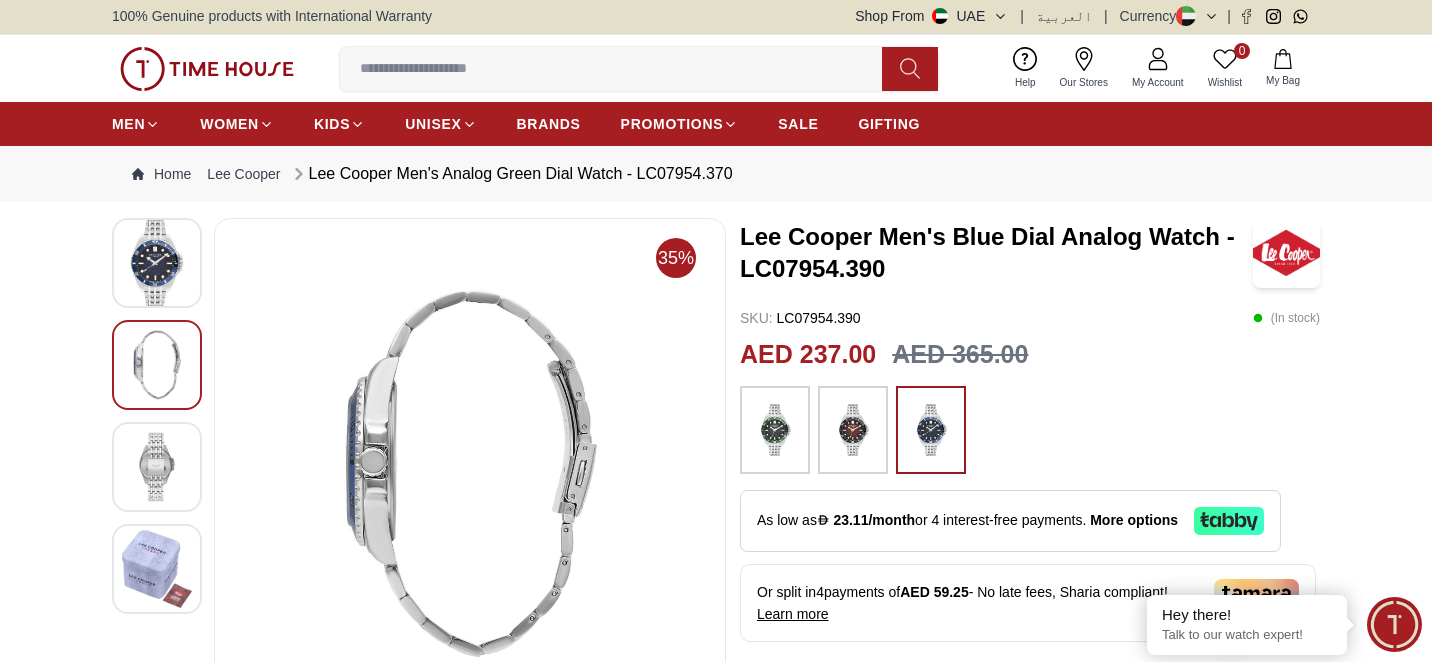 click at bounding box center (157, 263) 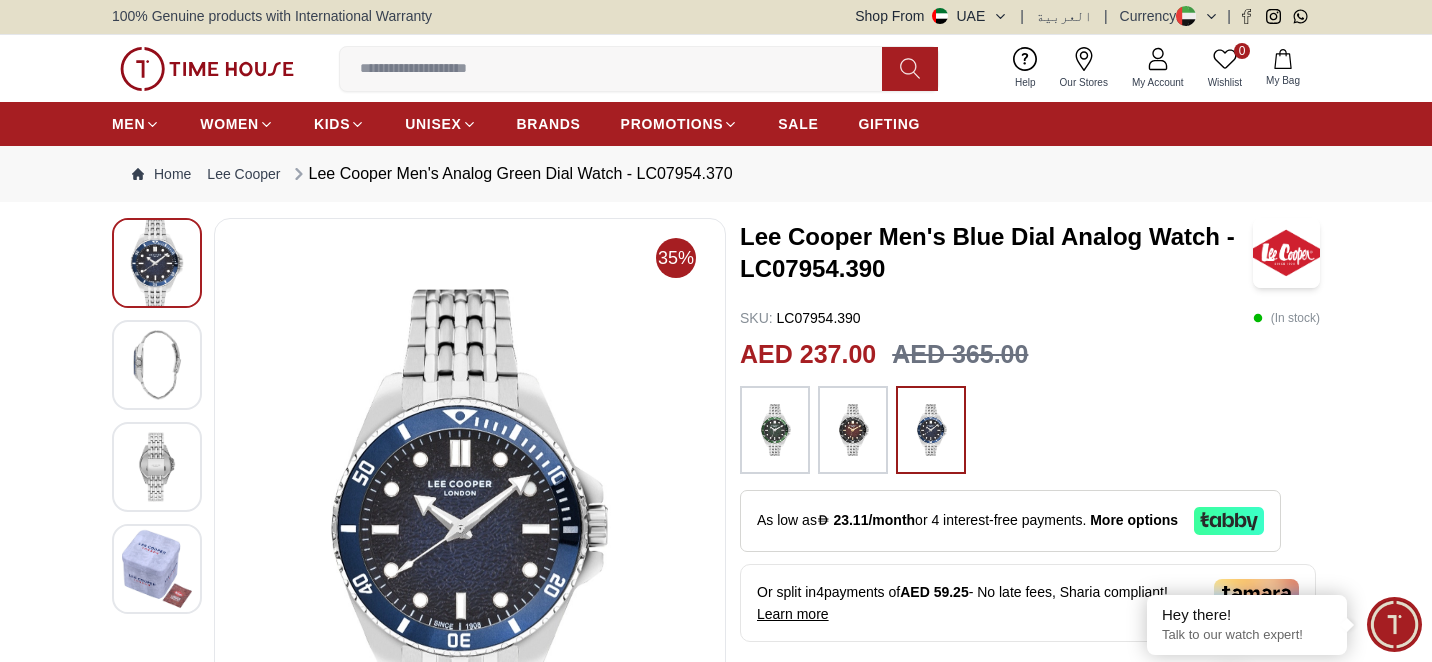 scroll, scrollTop: 66, scrollLeft: 0, axis: vertical 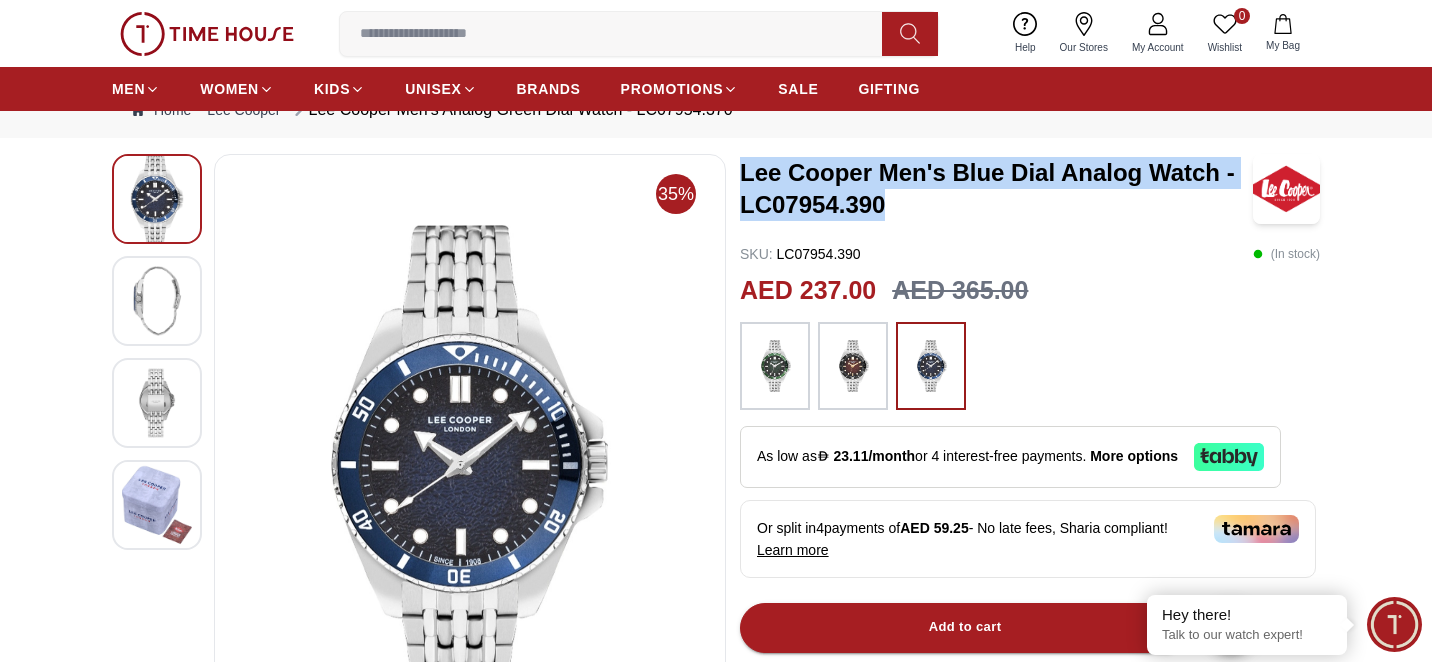 drag, startPoint x: 745, startPoint y: 170, endPoint x: 890, endPoint y: 204, distance: 148.93288 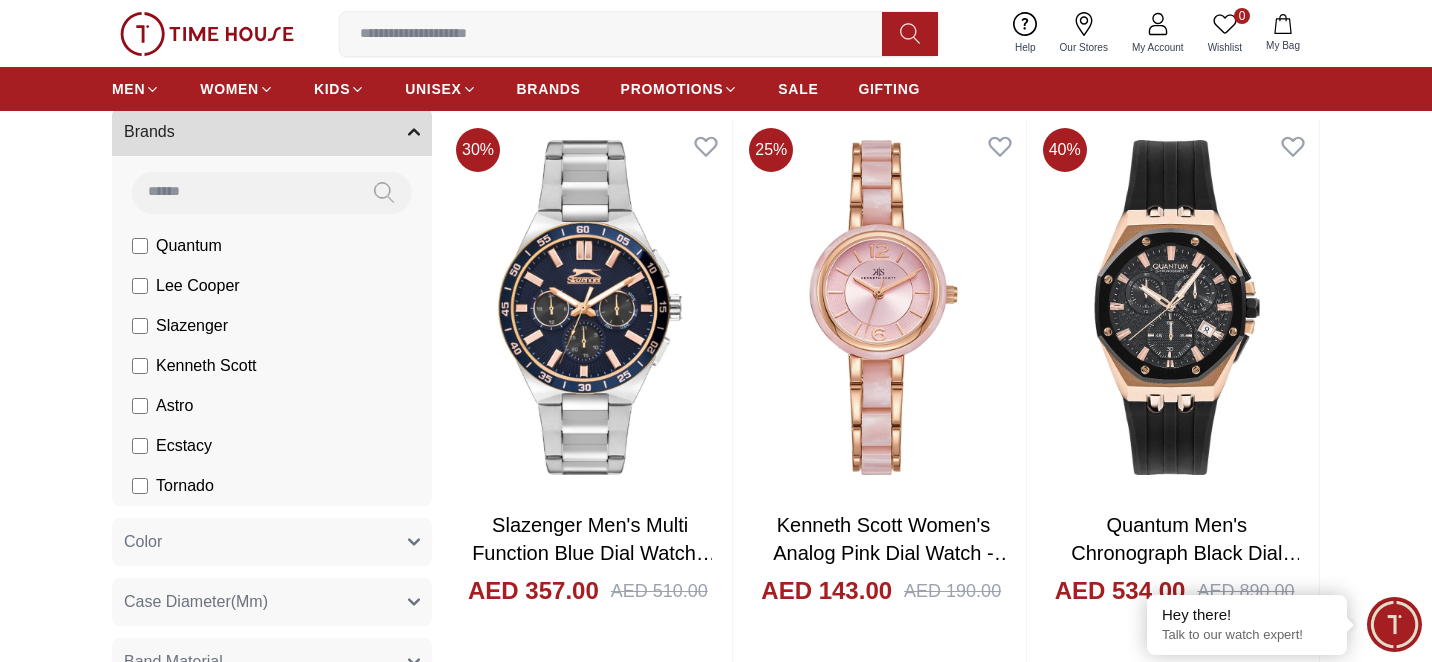 scroll, scrollTop: 0, scrollLeft: 0, axis: both 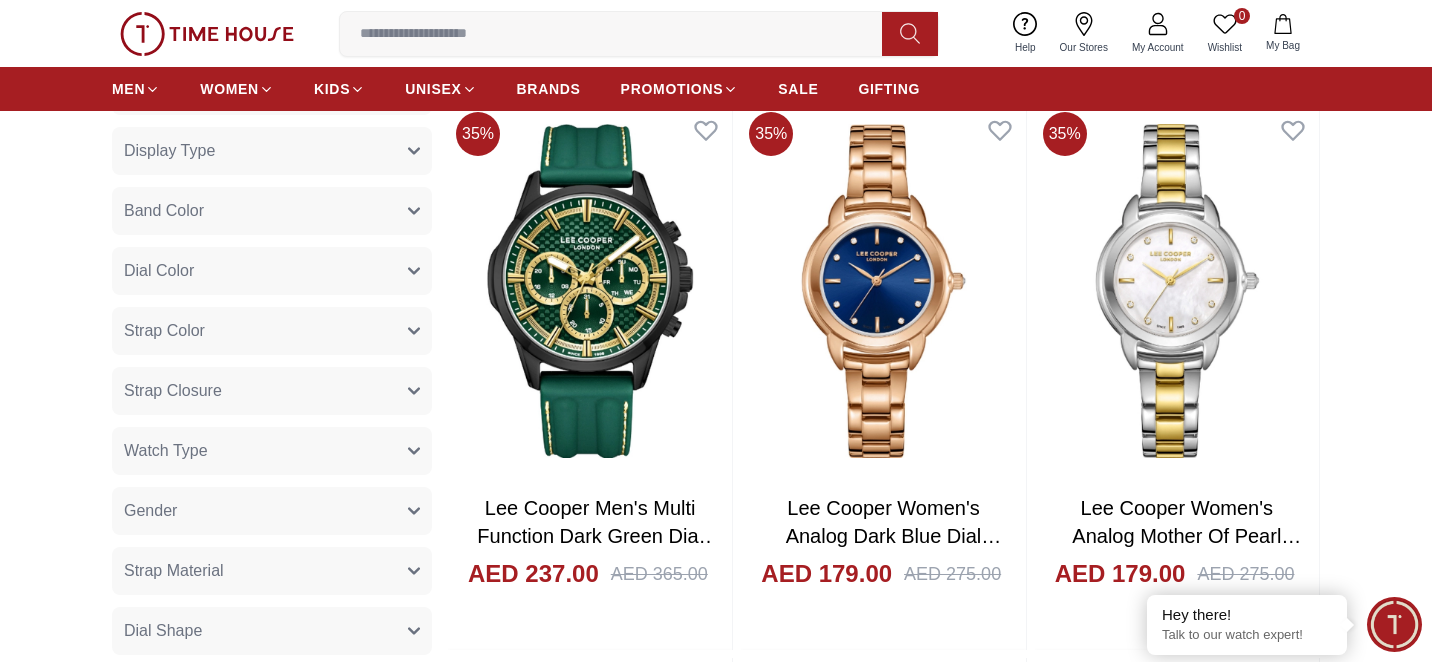 click on "Watch Type" at bounding box center [272, 451] 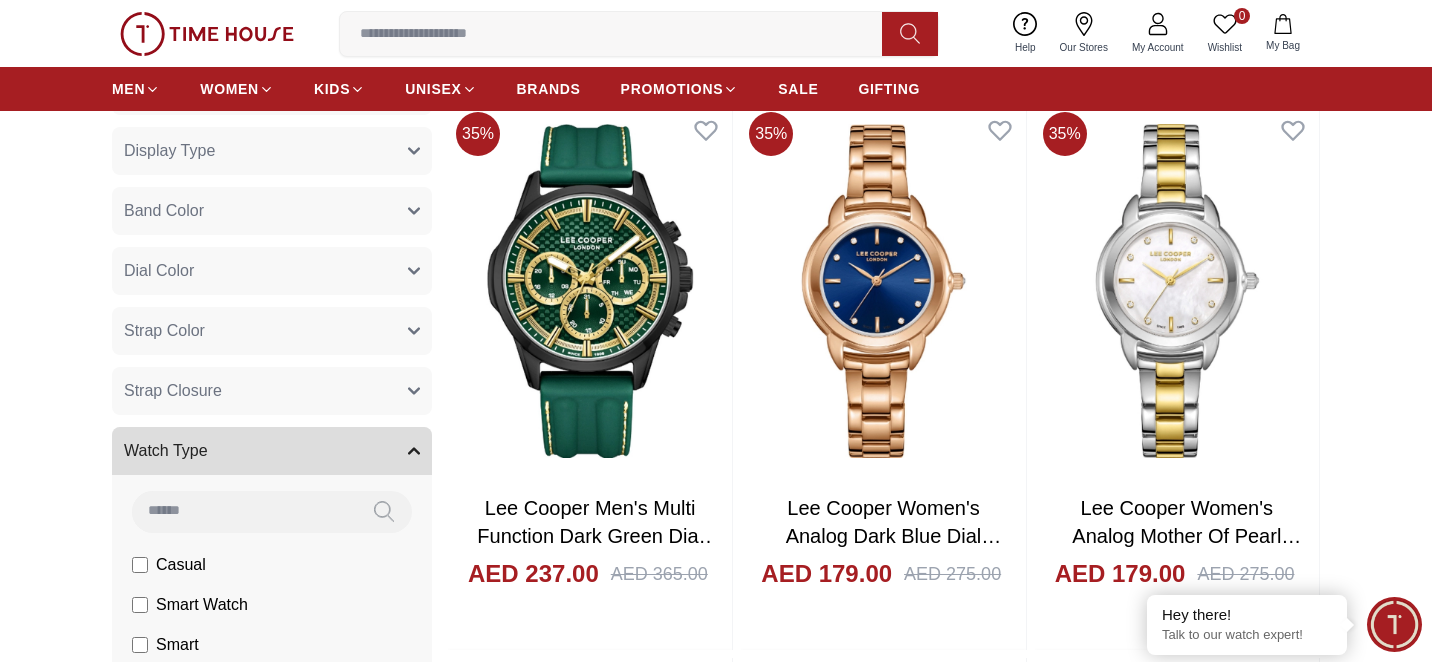click on "Watch Type" at bounding box center (272, 451) 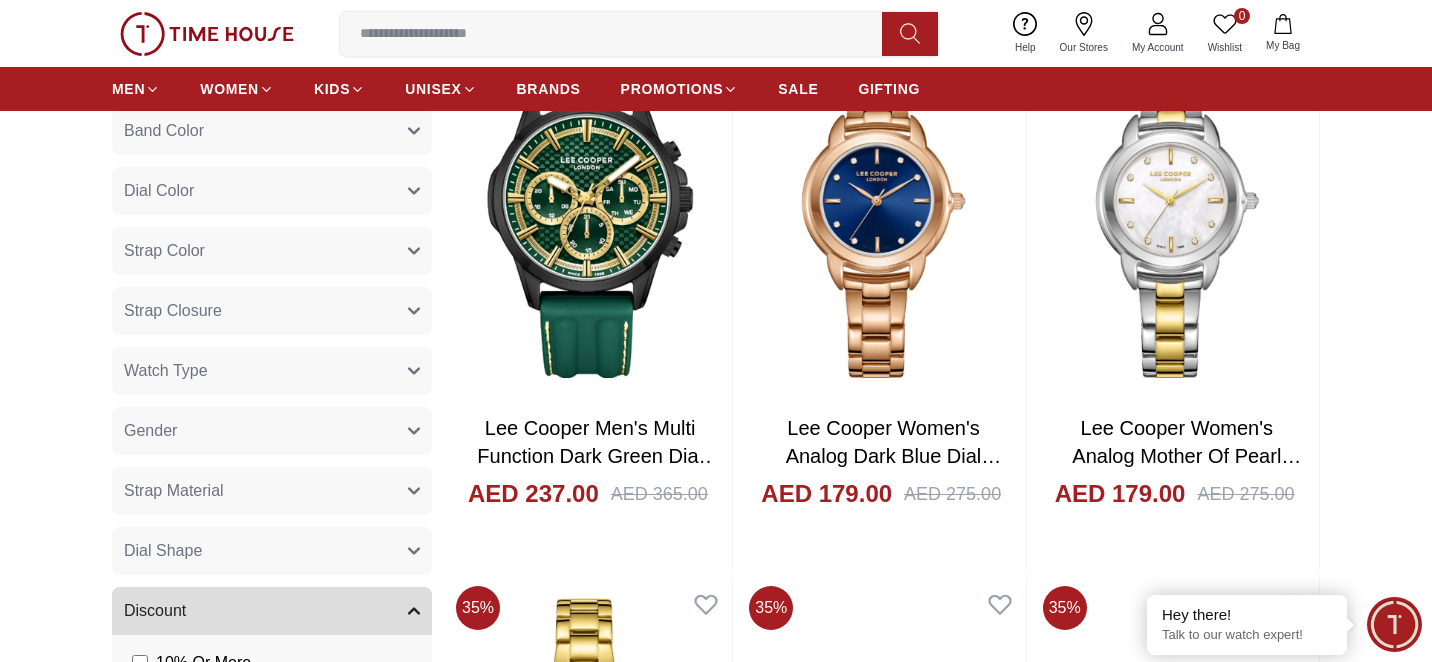 scroll, scrollTop: 1269, scrollLeft: 0, axis: vertical 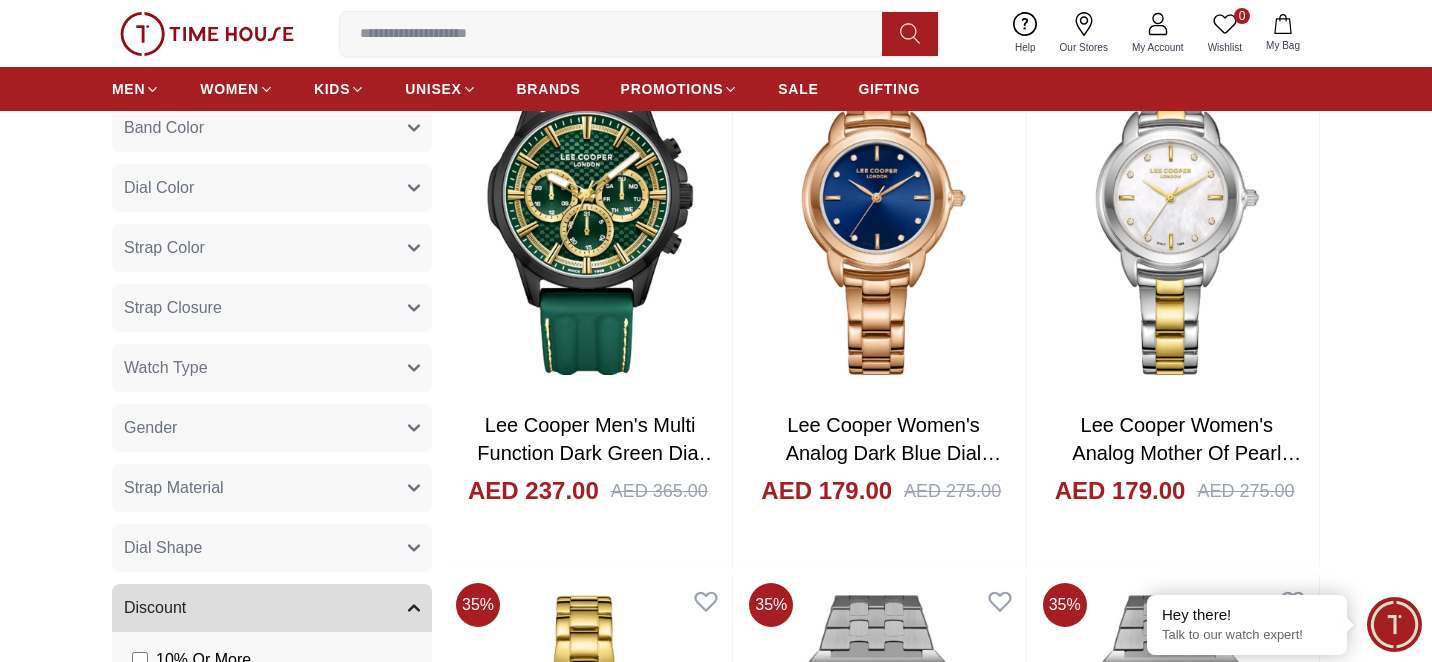 click on "Gender" at bounding box center (272, 428) 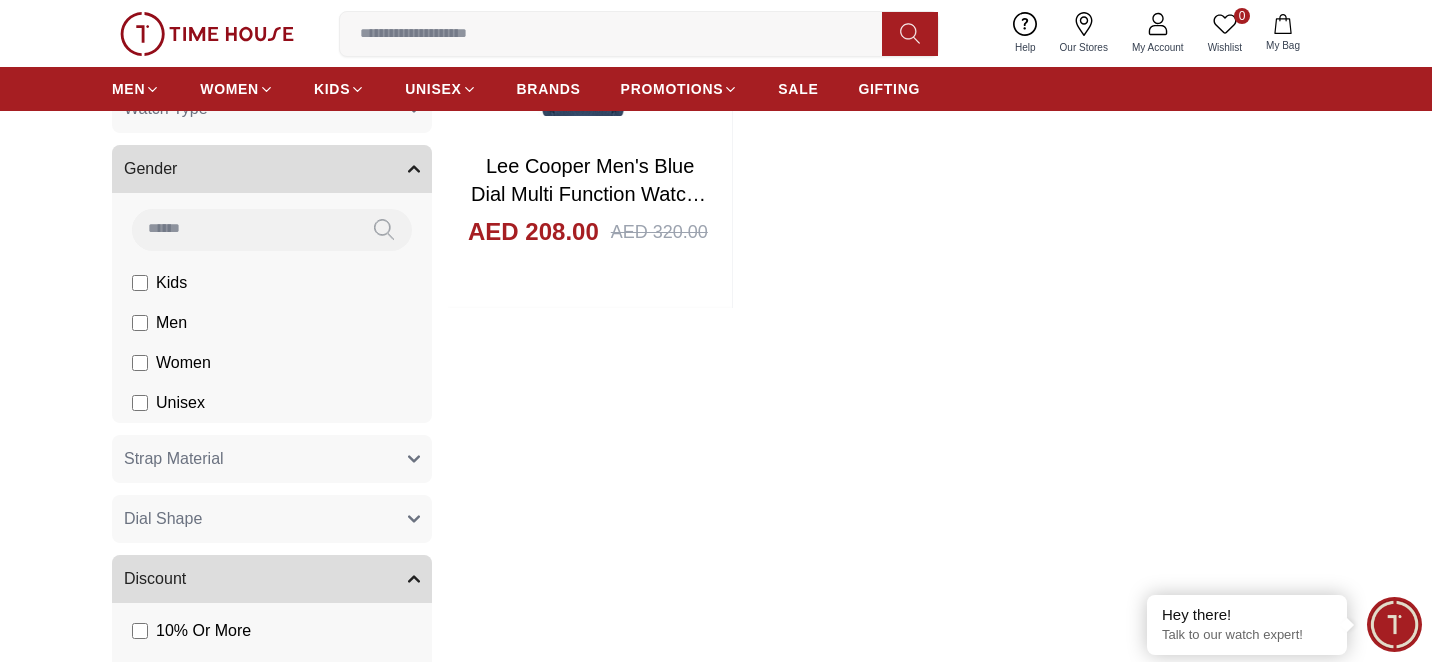 scroll, scrollTop: 1531, scrollLeft: 0, axis: vertical 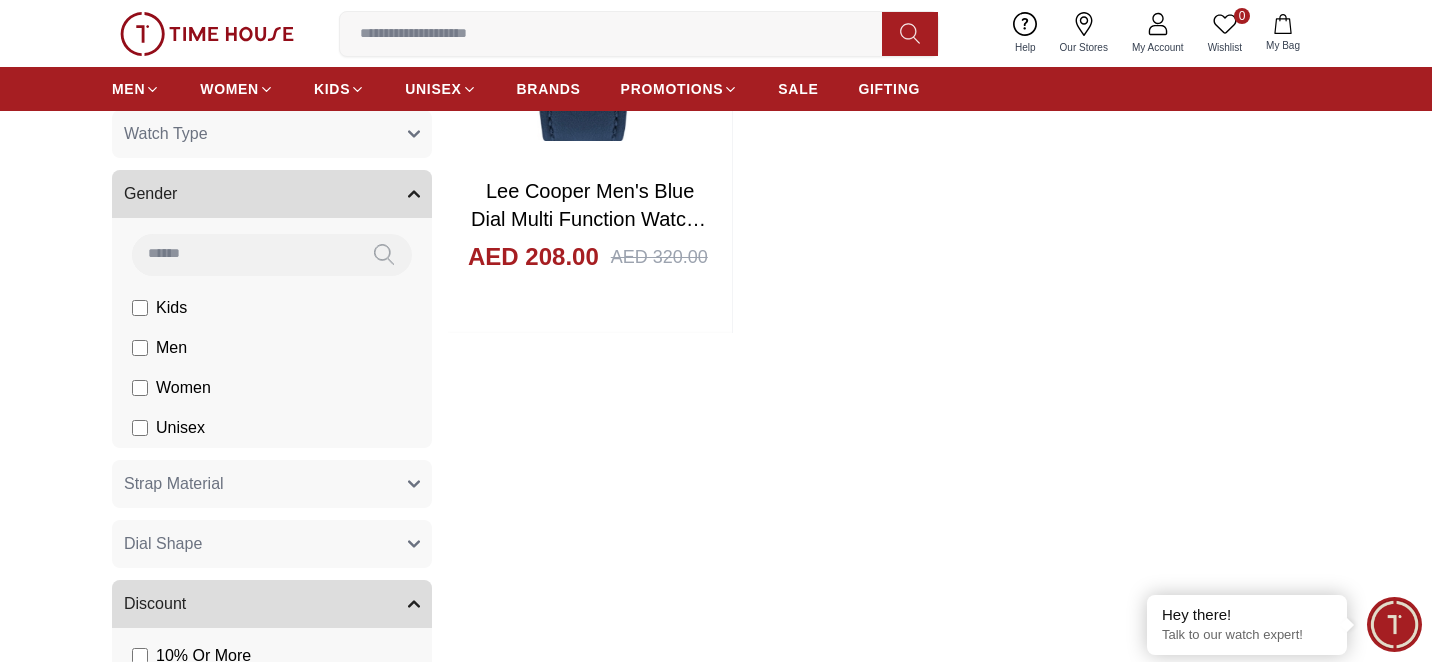 click on "Dial Shape" at bounding box center (272, 544) 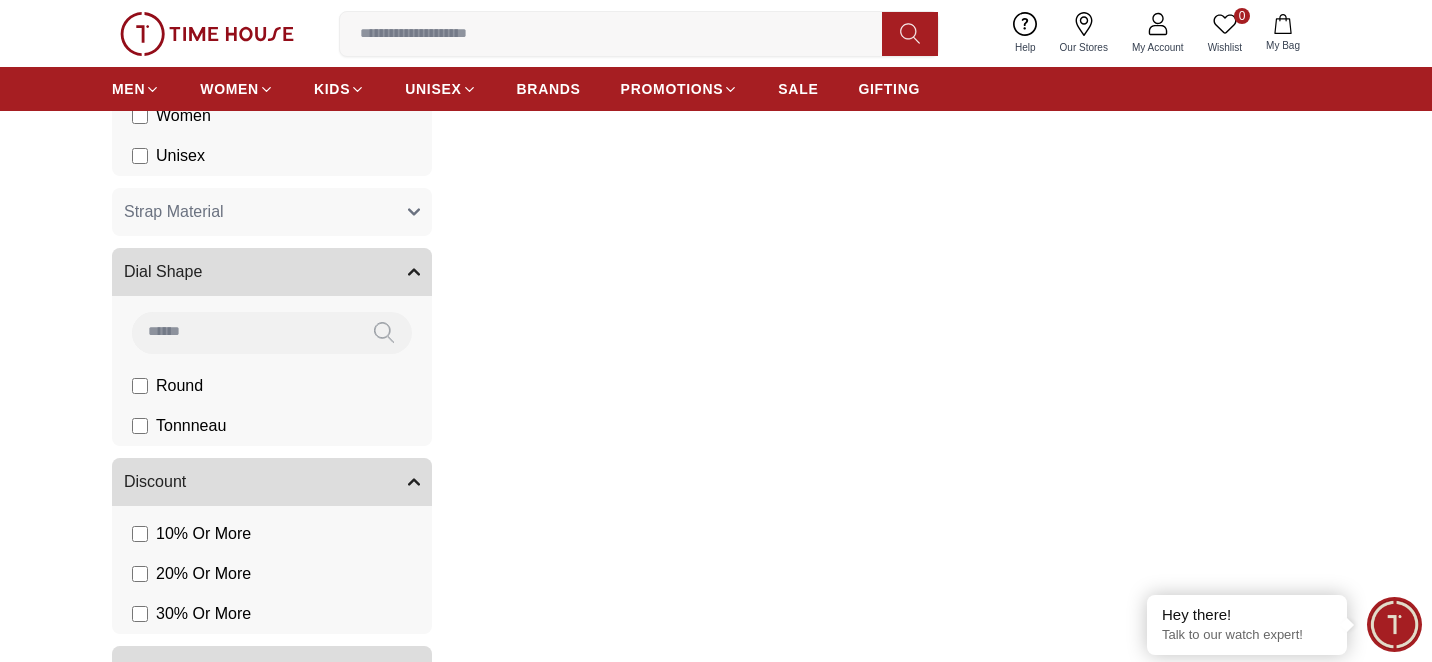 scroll, scrollTop: 1776, scrollLeft: 0, axis: vertical 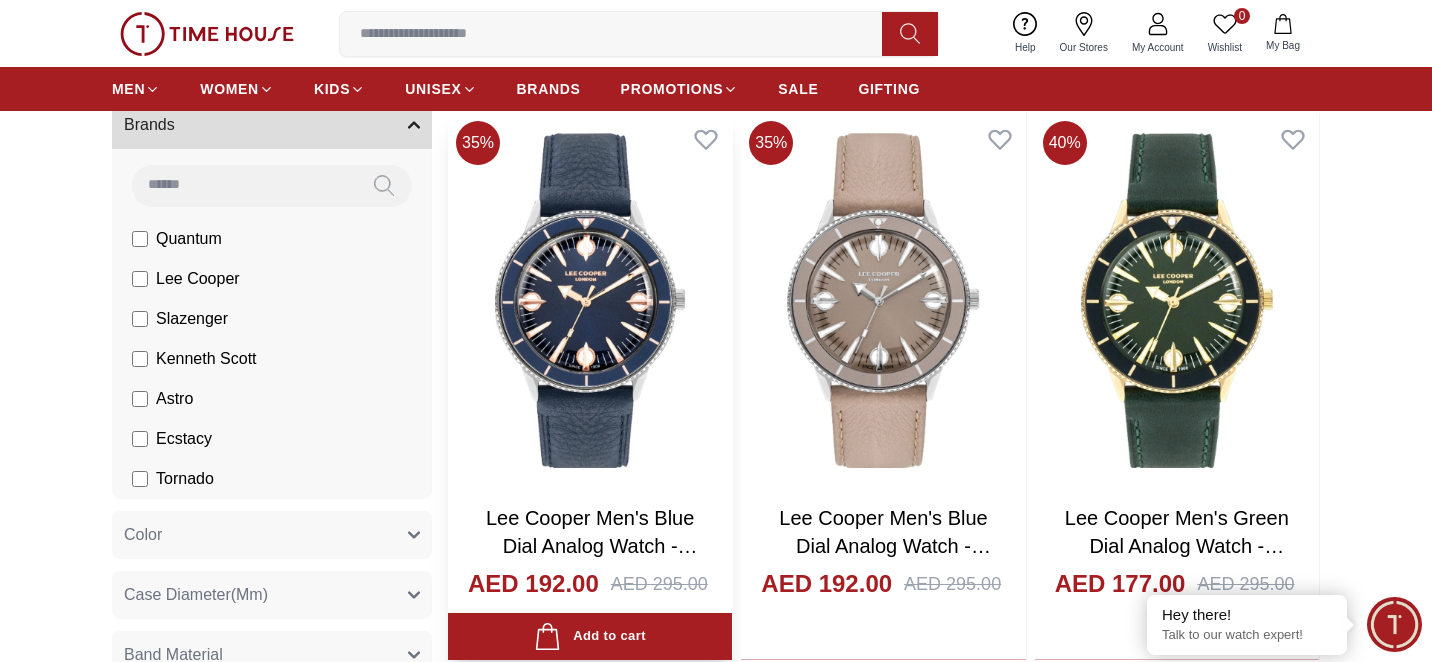 click at bounding box center (590, 300) 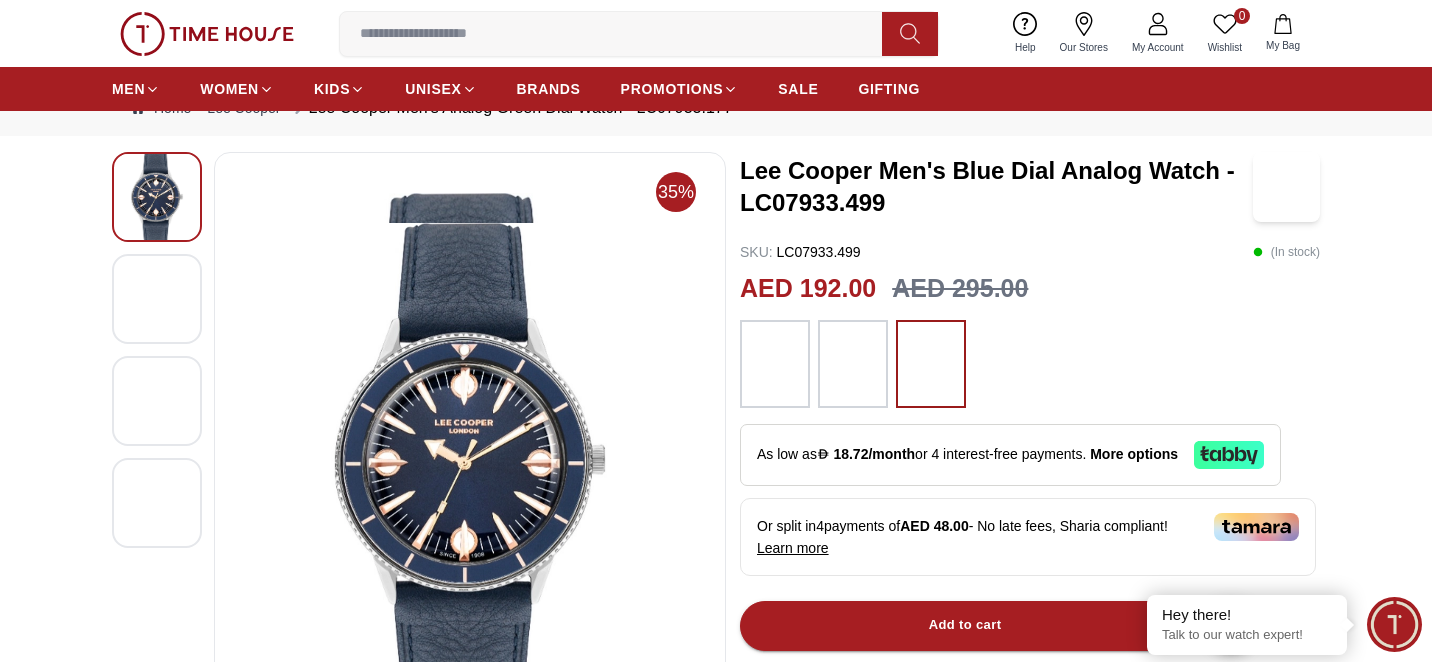 scroll, scrollTop: 77, scrollLeft: 0, axis: vertical 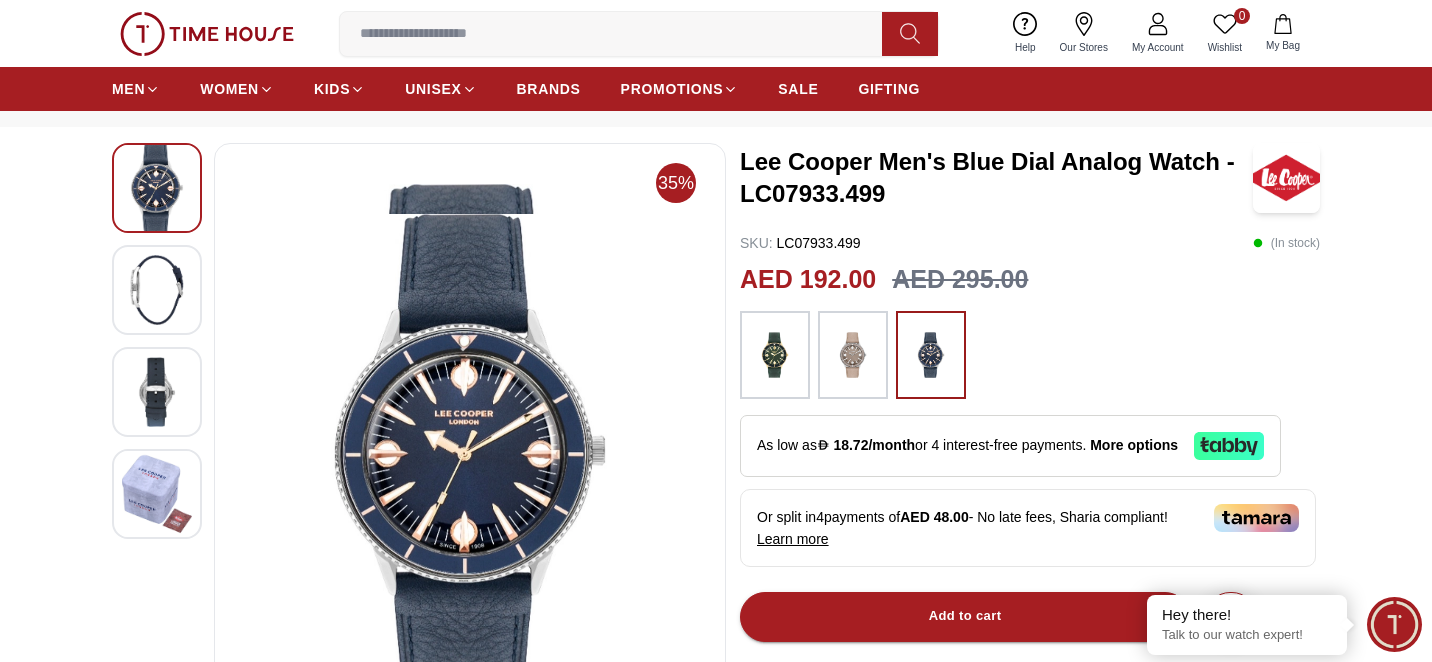click at bounding box center (157, 290) 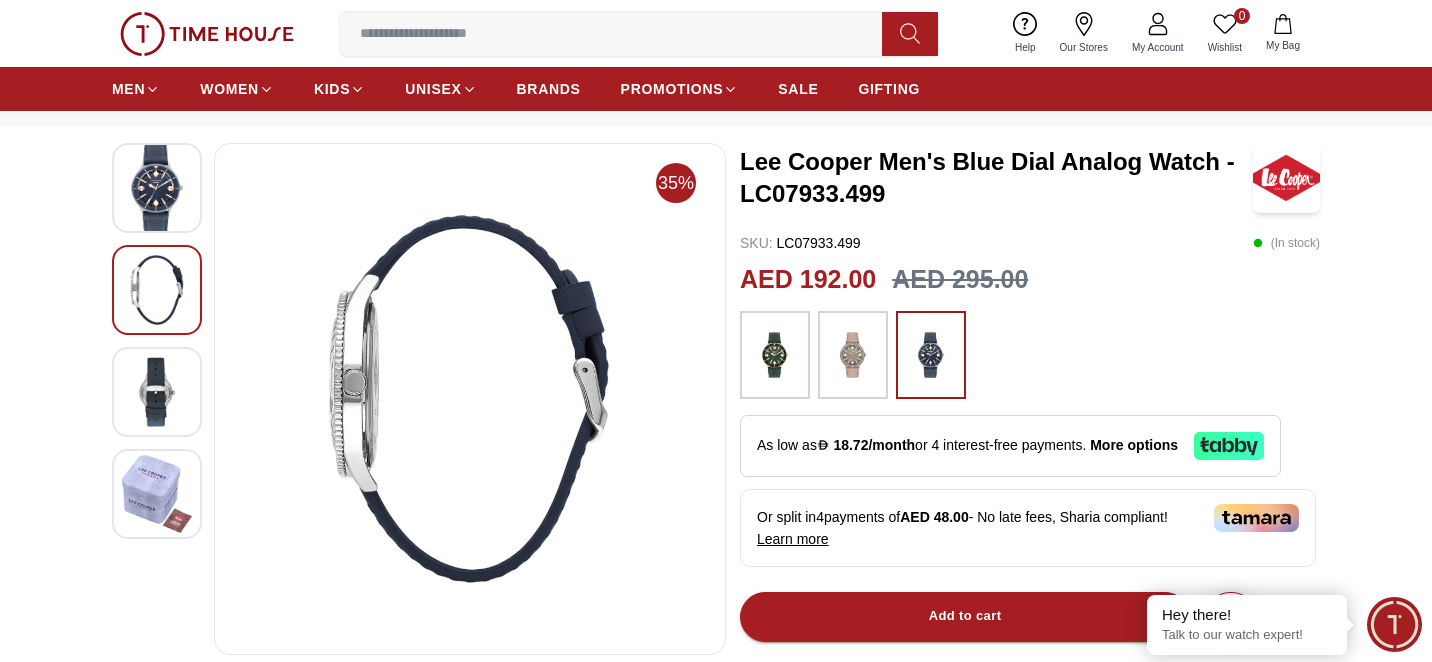 click at bounding box center (157, 392) 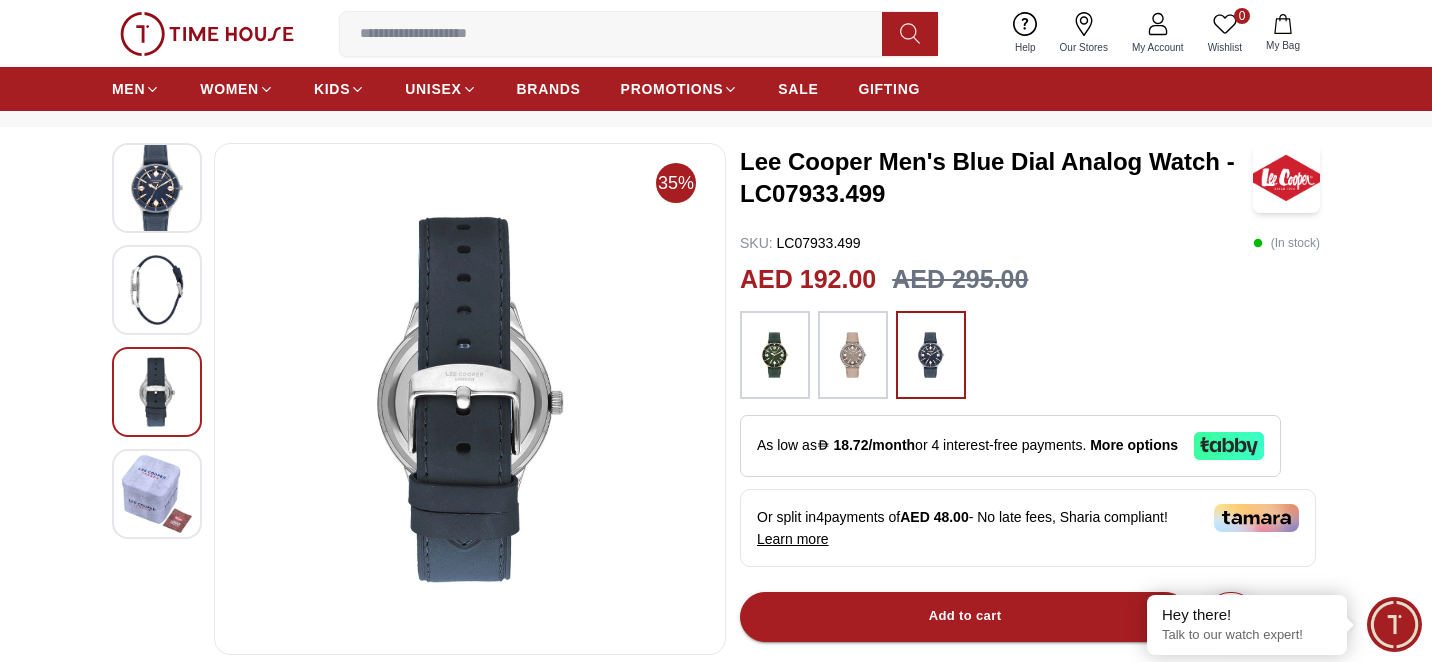click at bounding box center (157, 621) 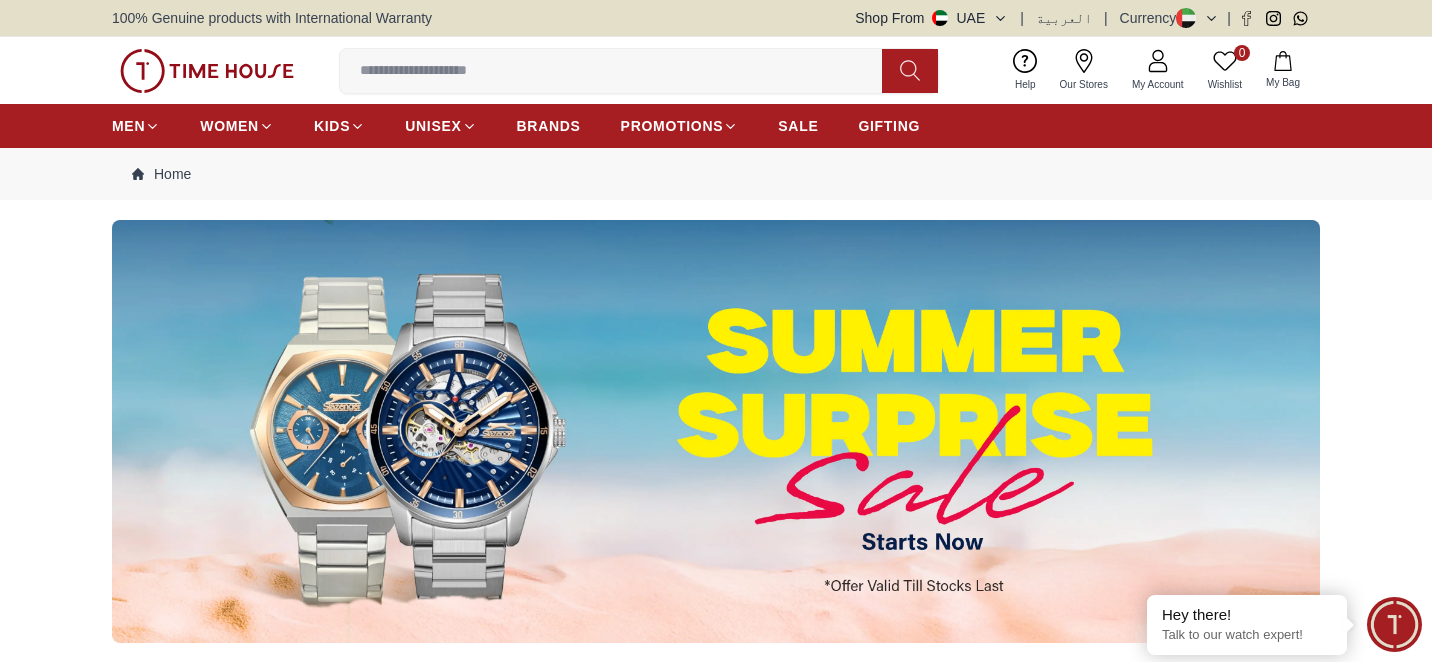 scroll, scrollTop: 404, scrollLeft: 0, axis: vertical 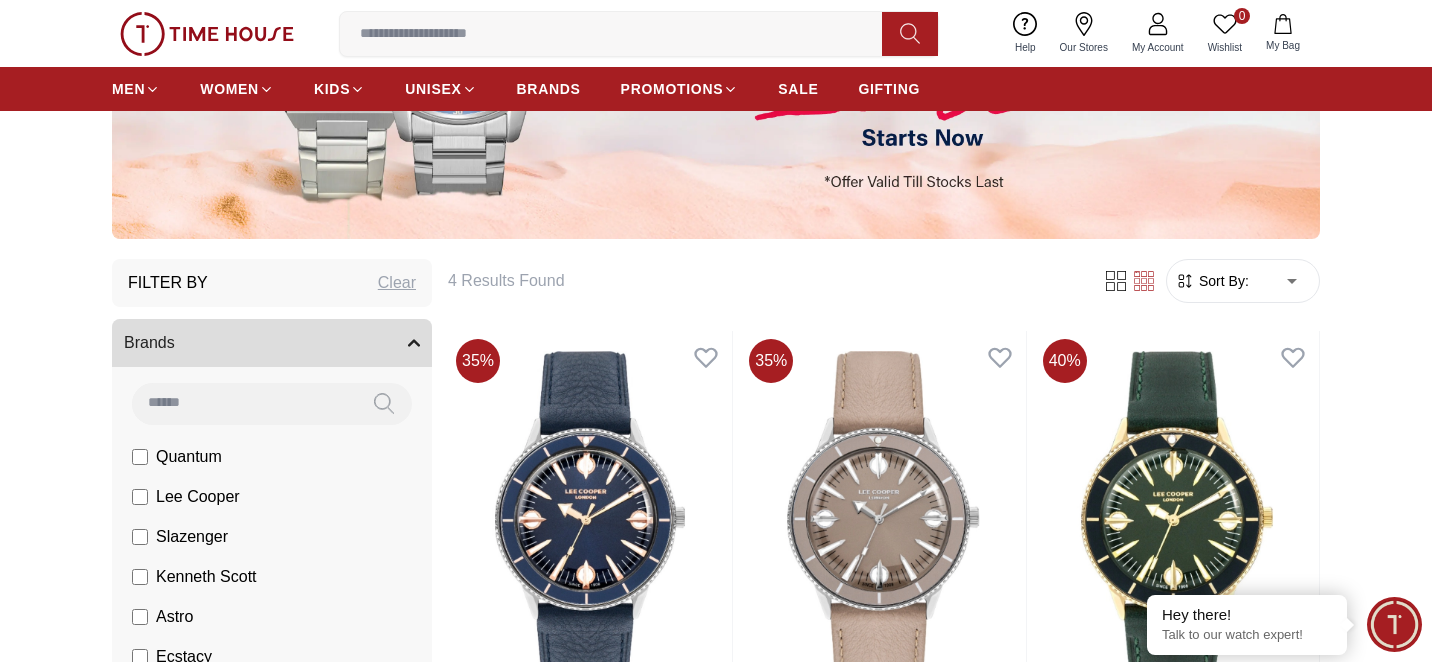 click on "Clear" at bounding box center (397, 283) 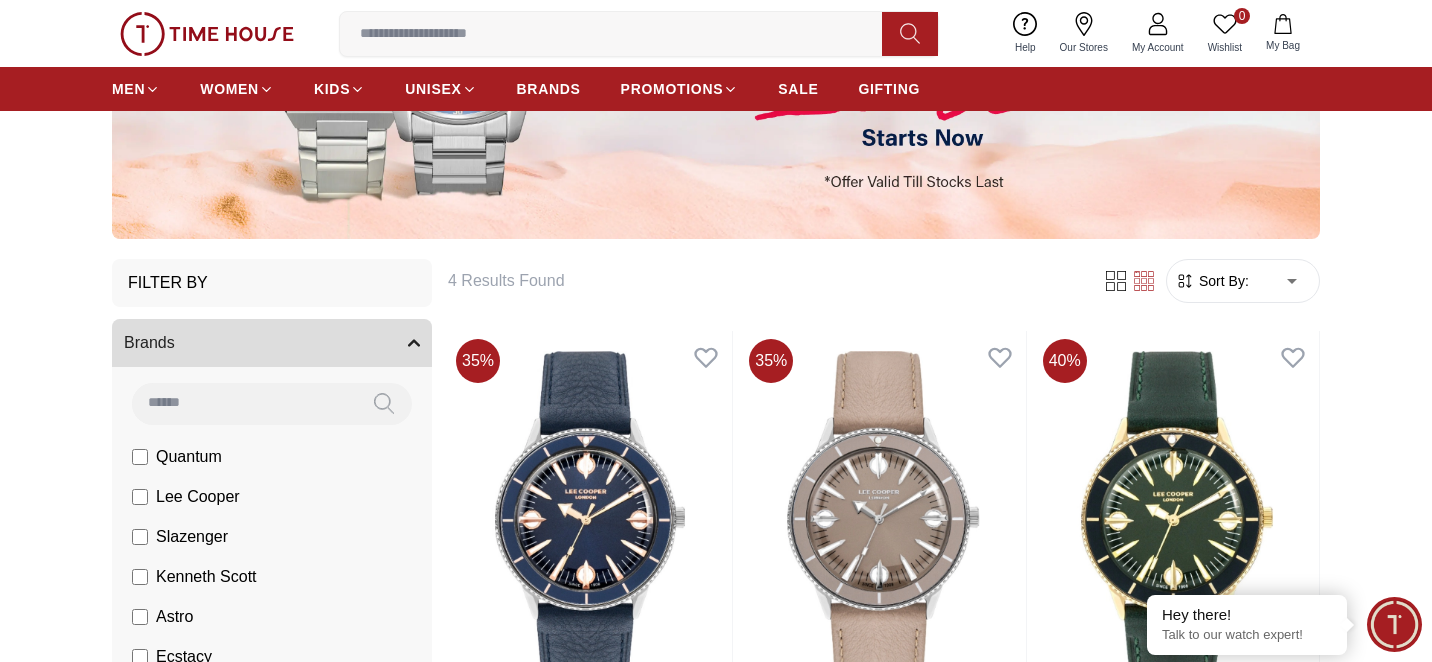 scroll, scrollTop: 0, scrollLeft: 0, axis: both 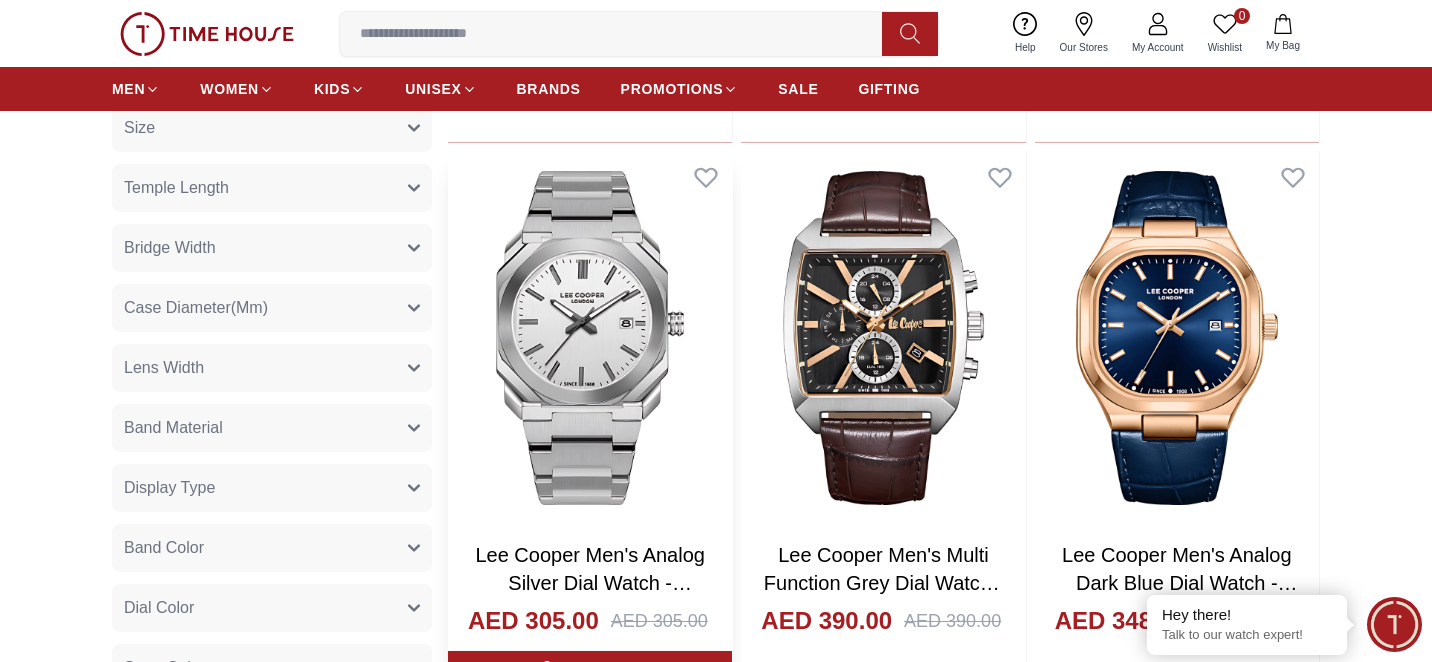 click at bounding box center [590, 338] 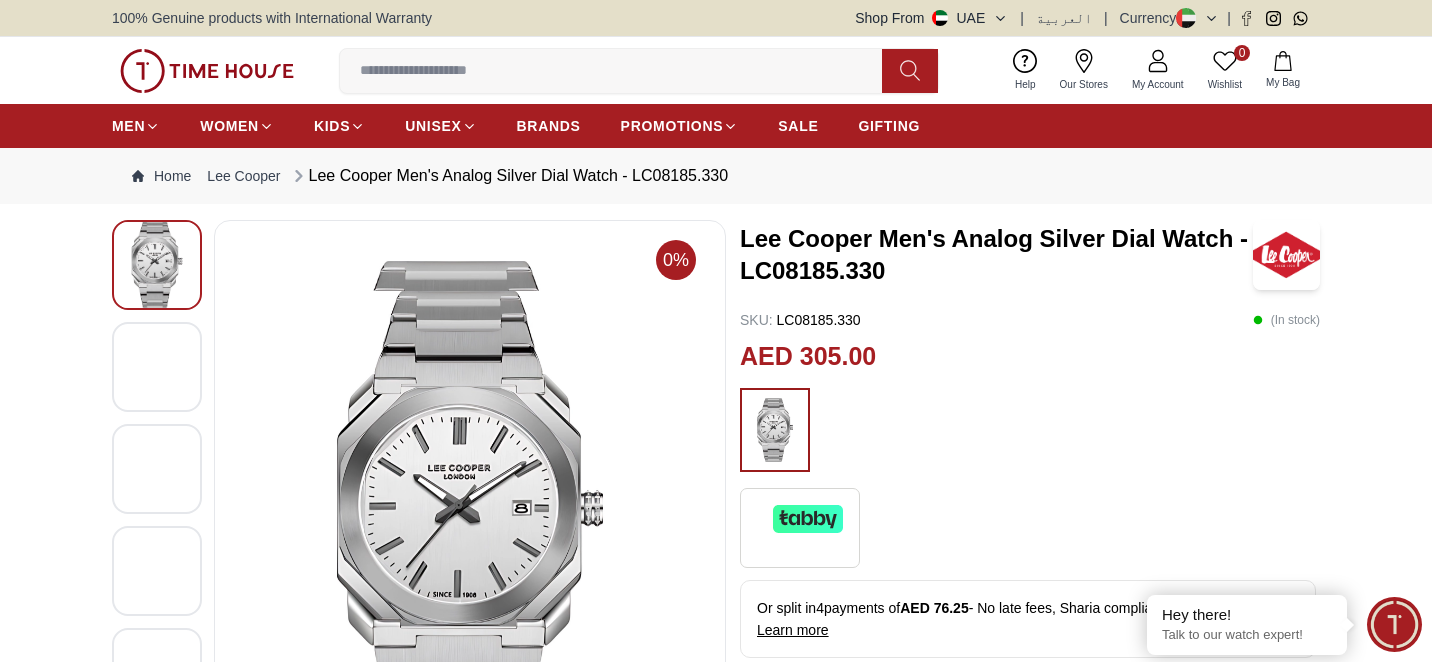scroll, scrollTop: 184, scrollLeft: 0, axis: vertical 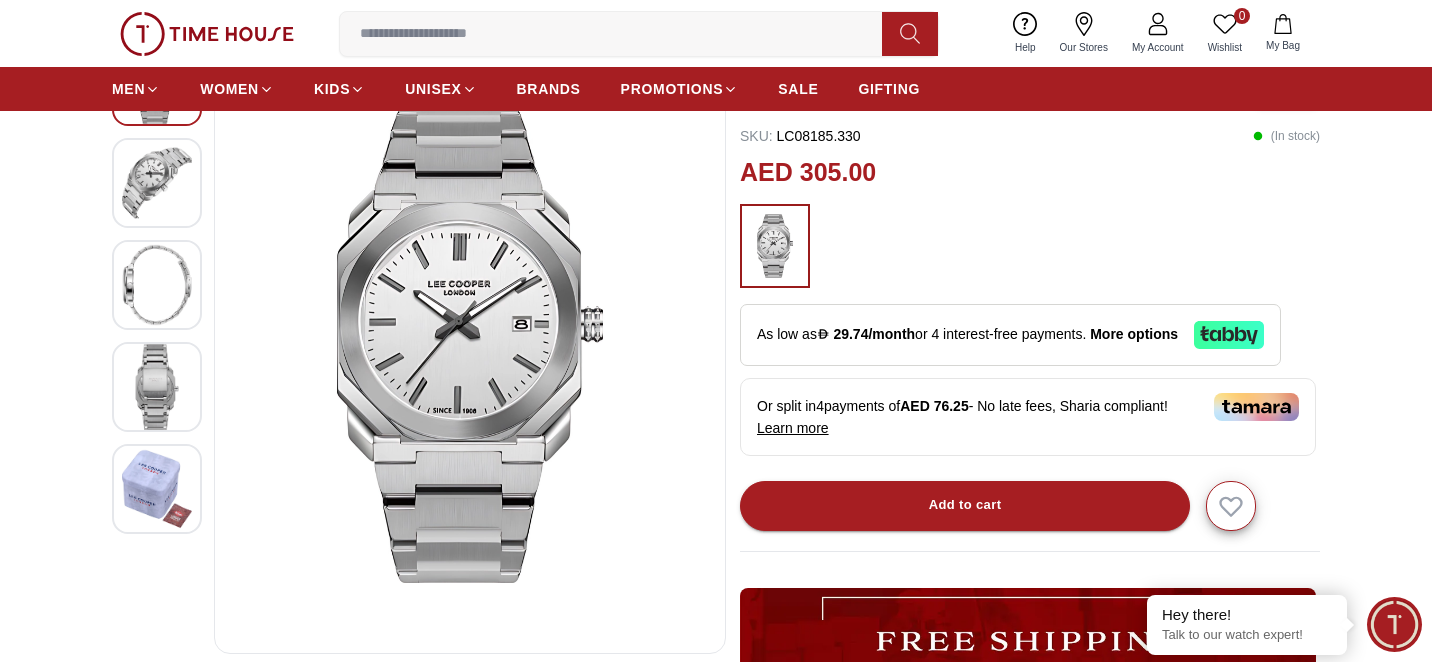 click at bounding box center (157, 285) 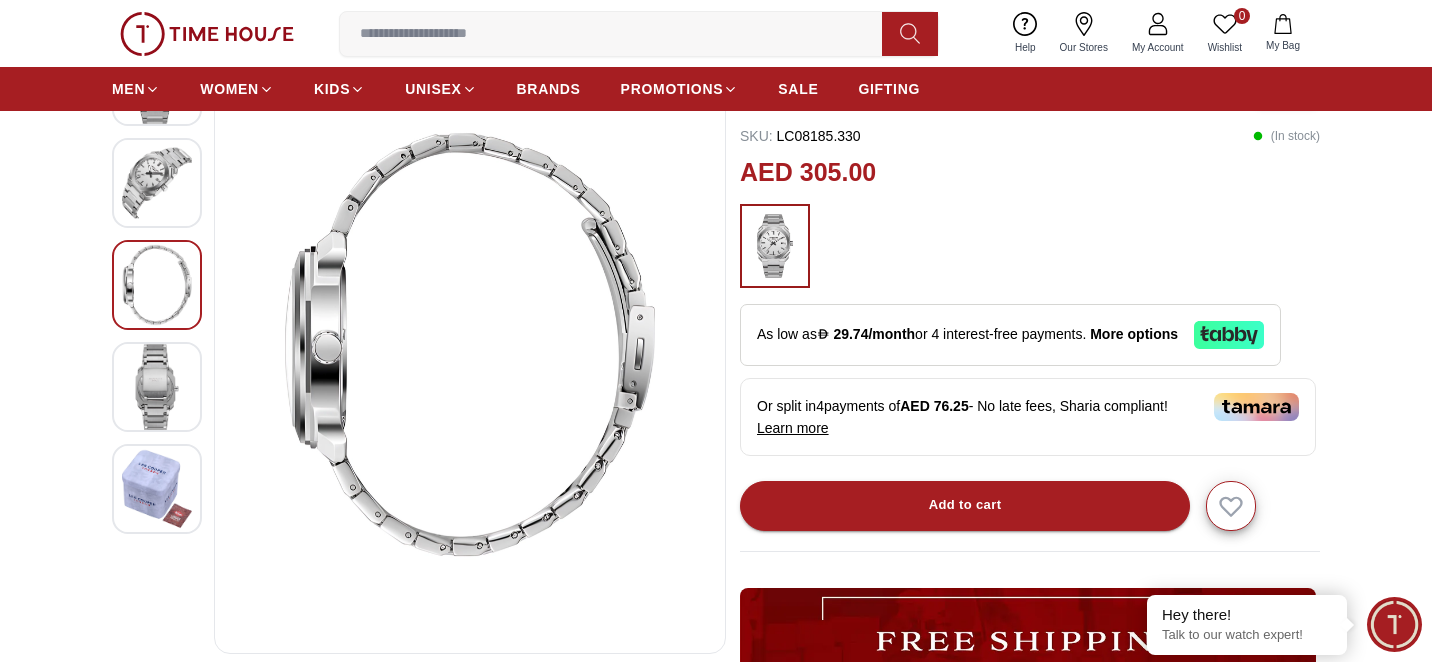 click at bounding box center (157, 387) 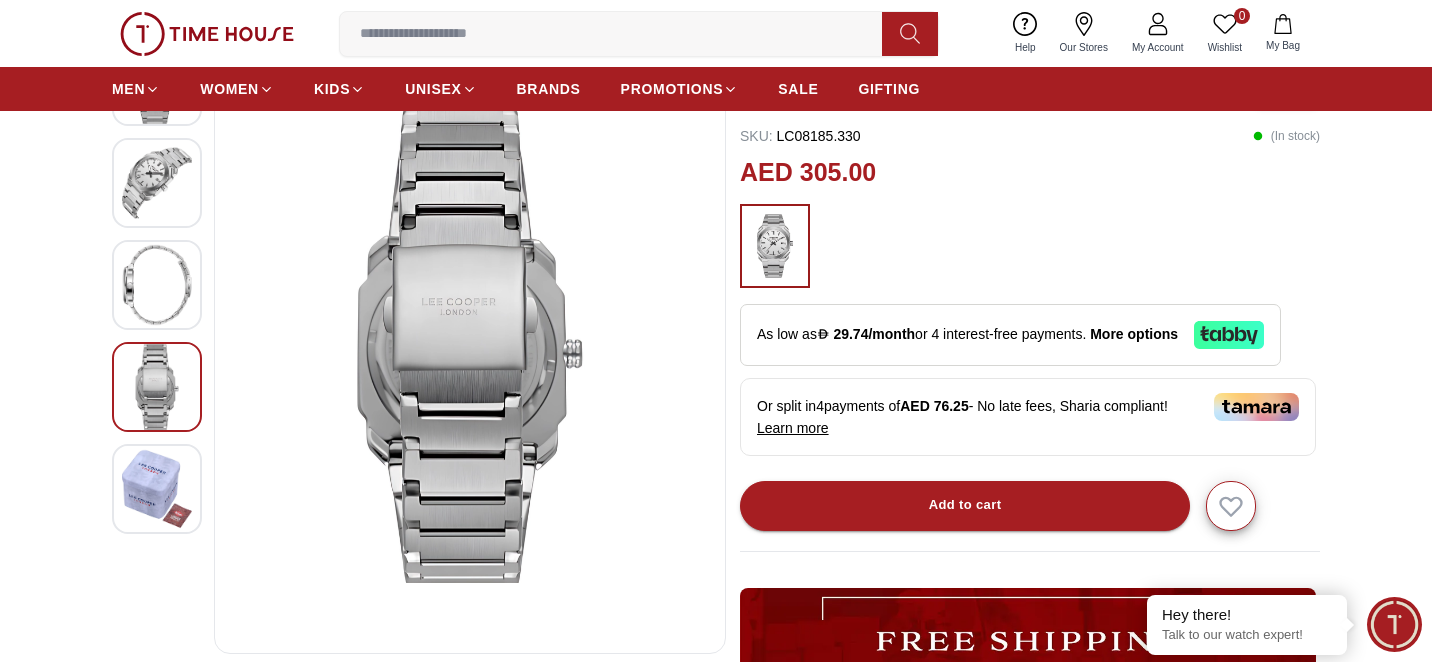 click at bounding box center (157, 183) 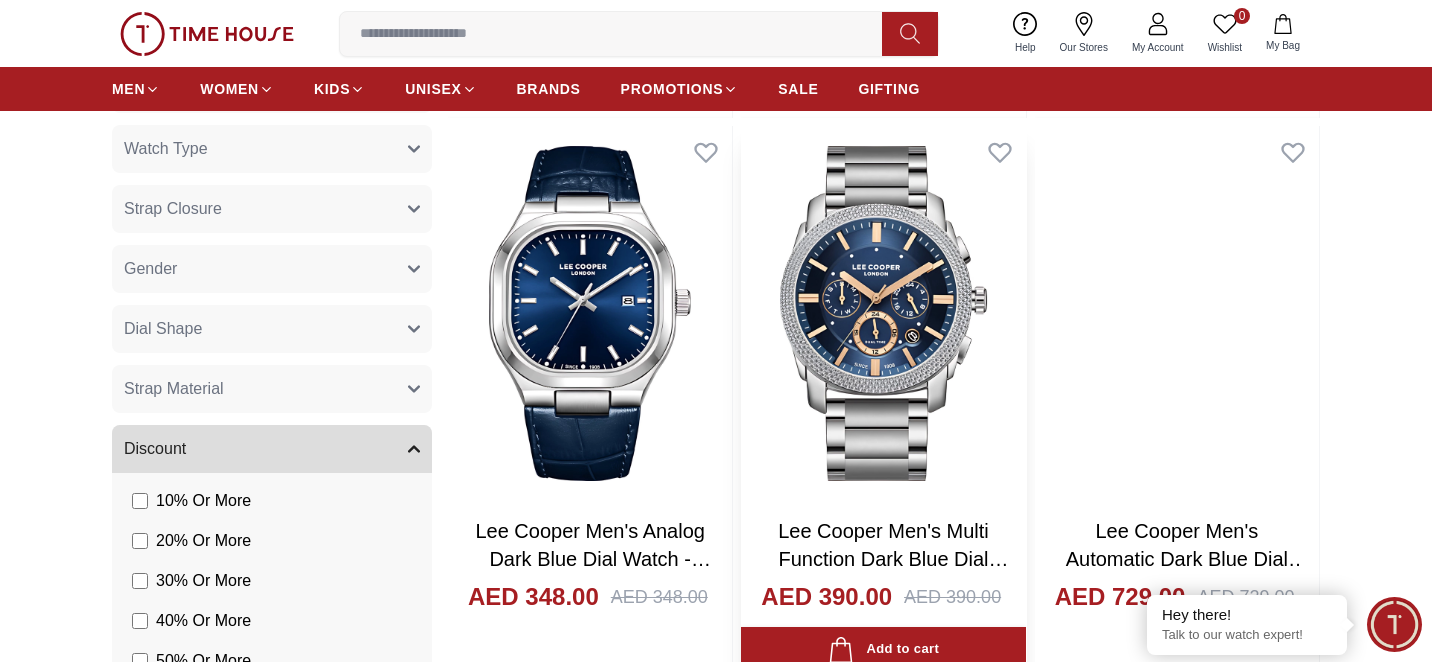 scroll, scrollTop: 1279, scrollLeft: 0, axis: vertical 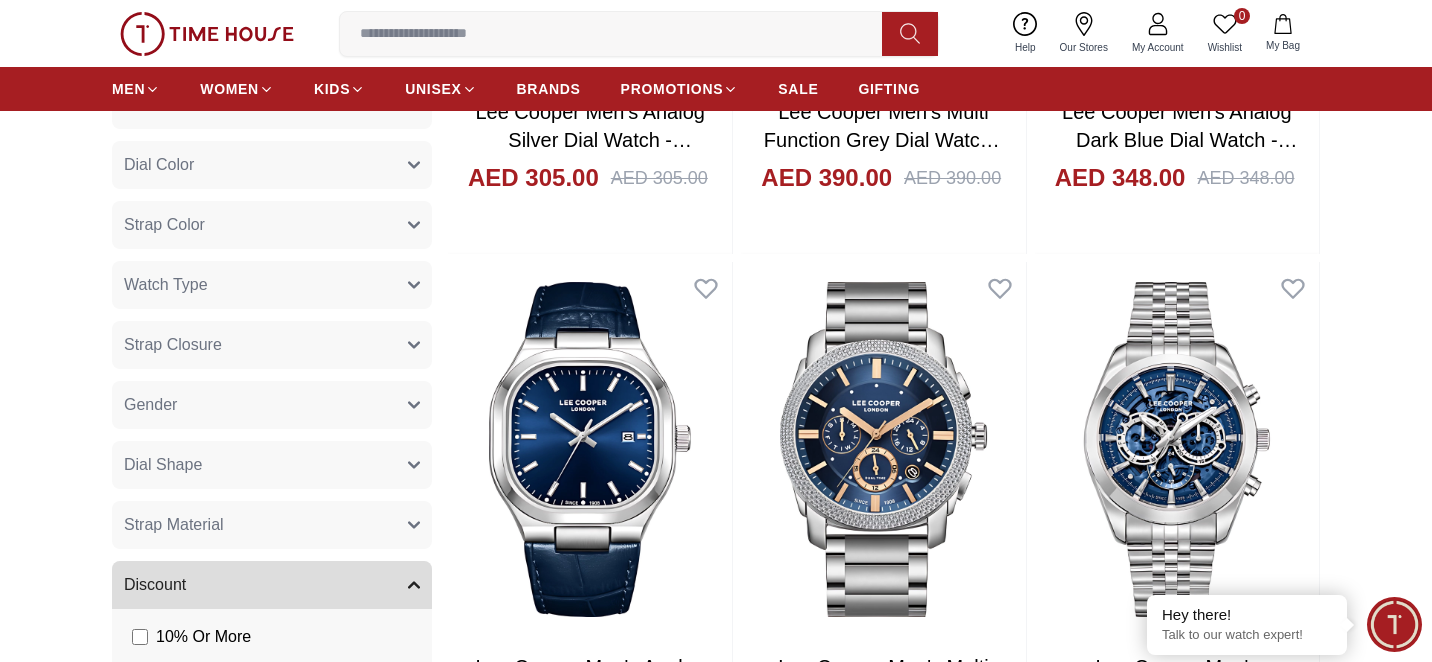 click on "Gender" at bounding box center (272, 405) 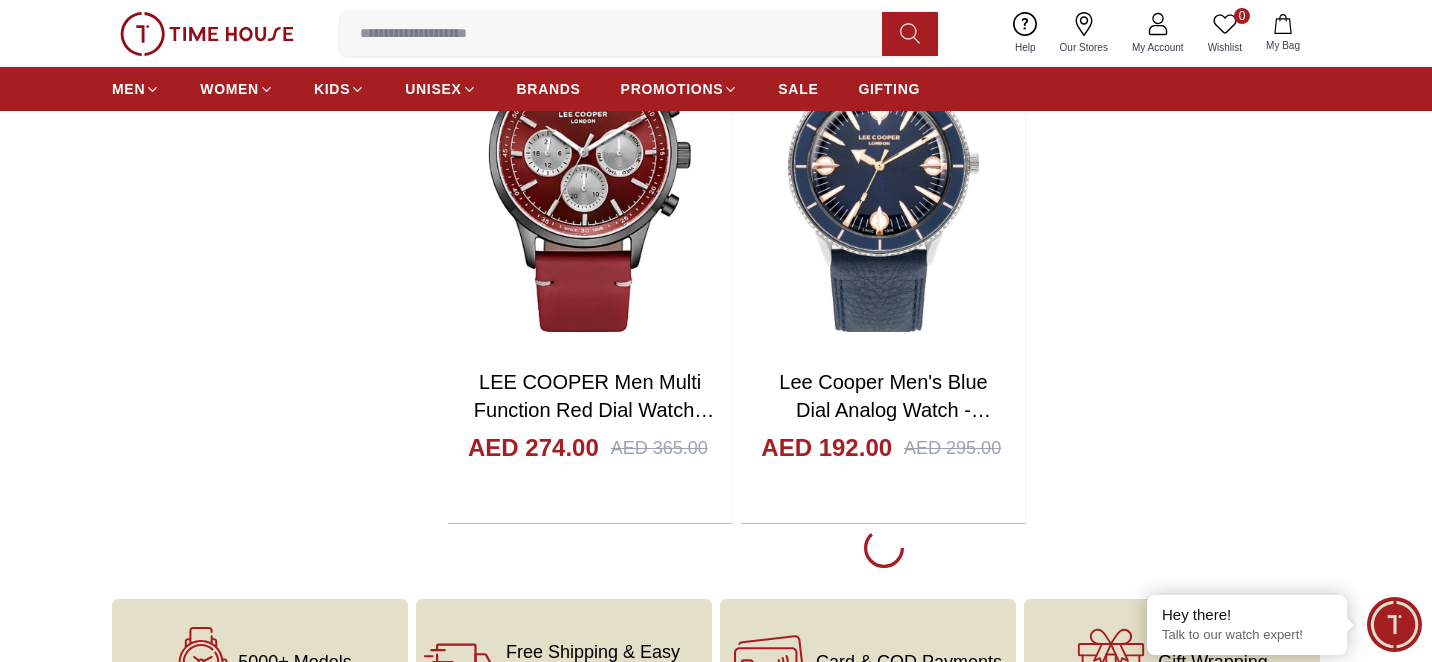 scroll, scrollTop: 3648, scrollLeft: 0, axis: vertical 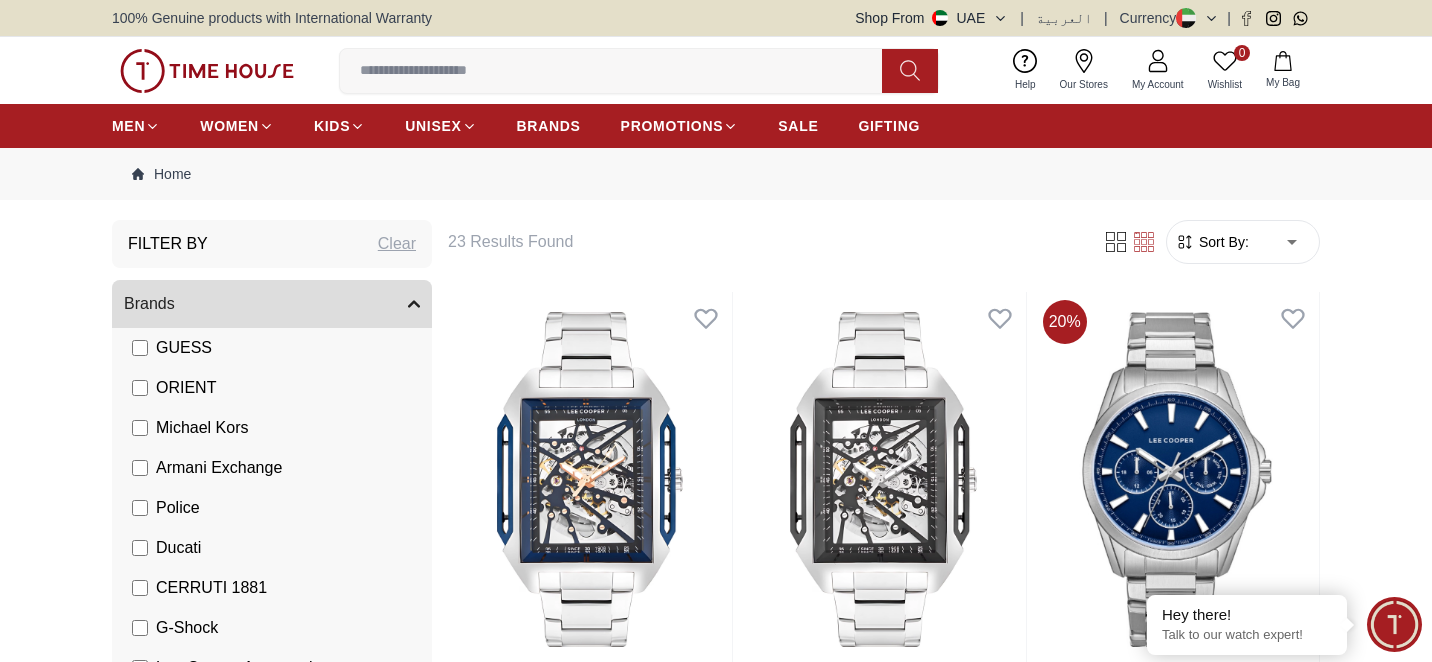 click on "Clear" at bounding box center [397, 244] 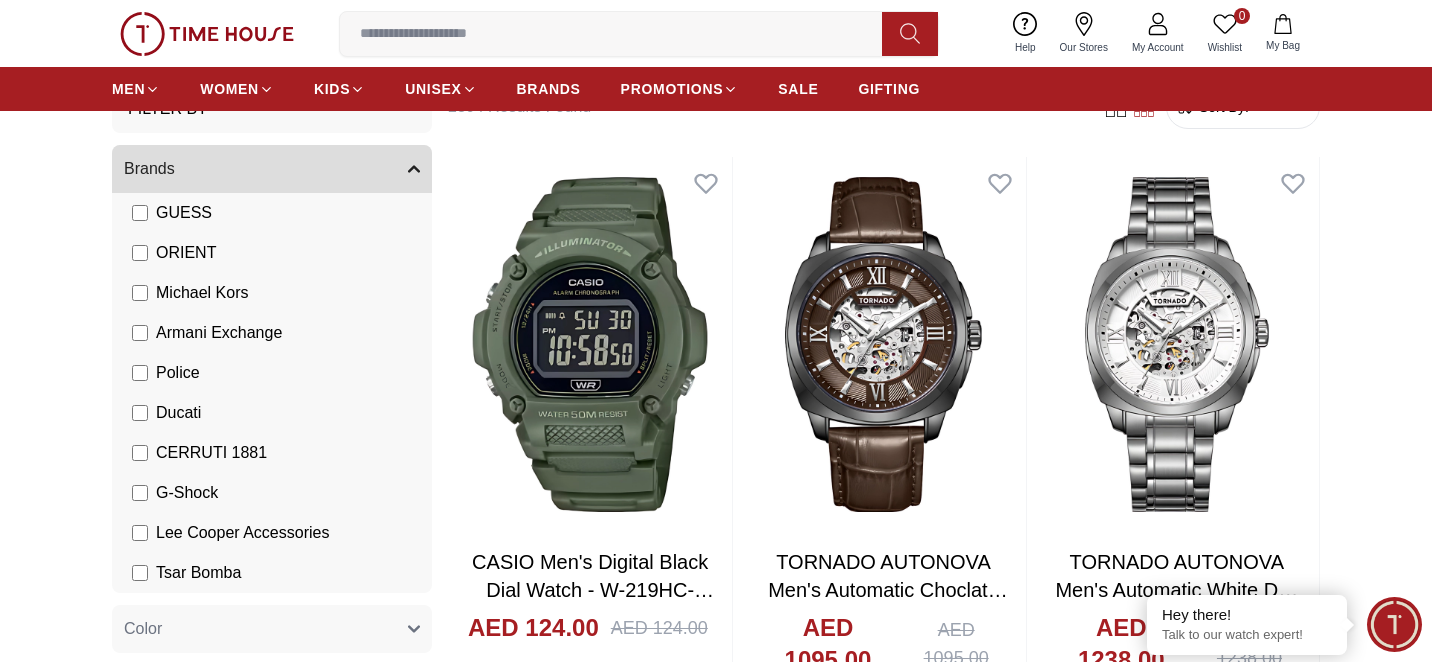 scroll, scrollTop: 164, scrollLeft: 0, axis: vertical 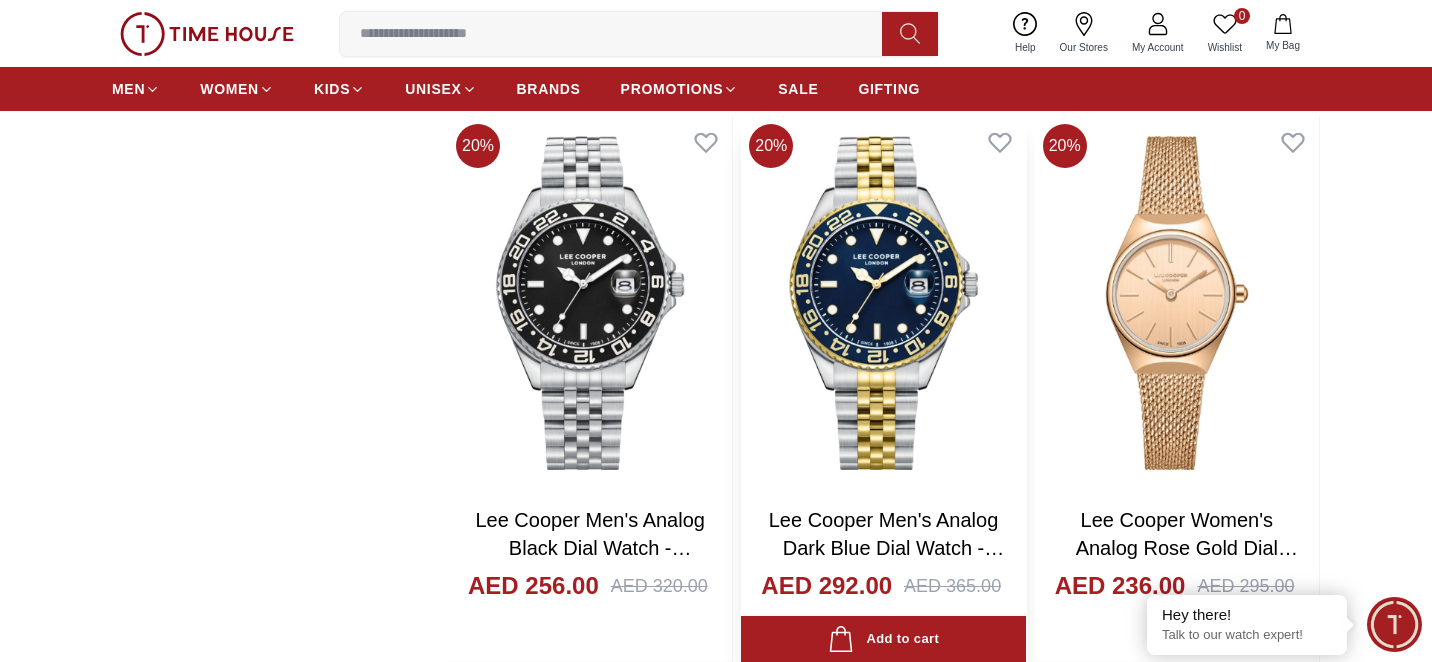 click at bounding box center [883, 303] 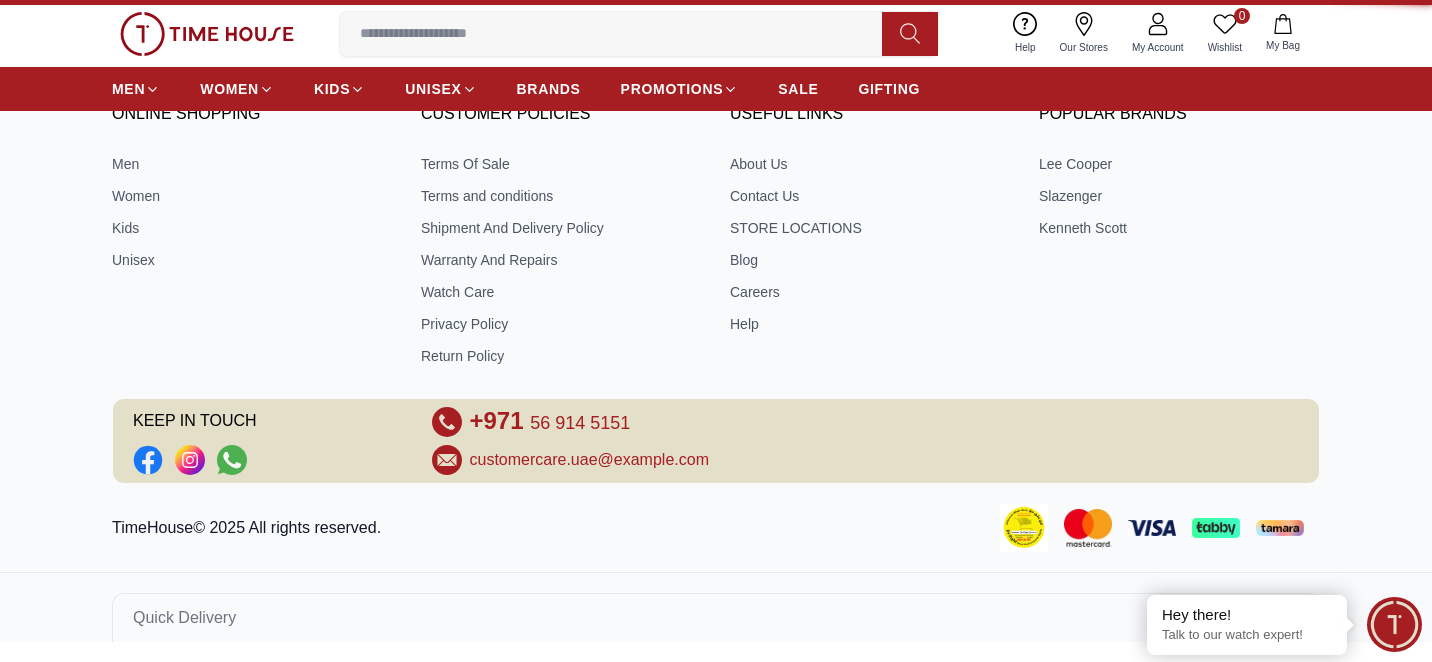 scroll, scrollTop: 0, scrollLeft: 0, axis: both 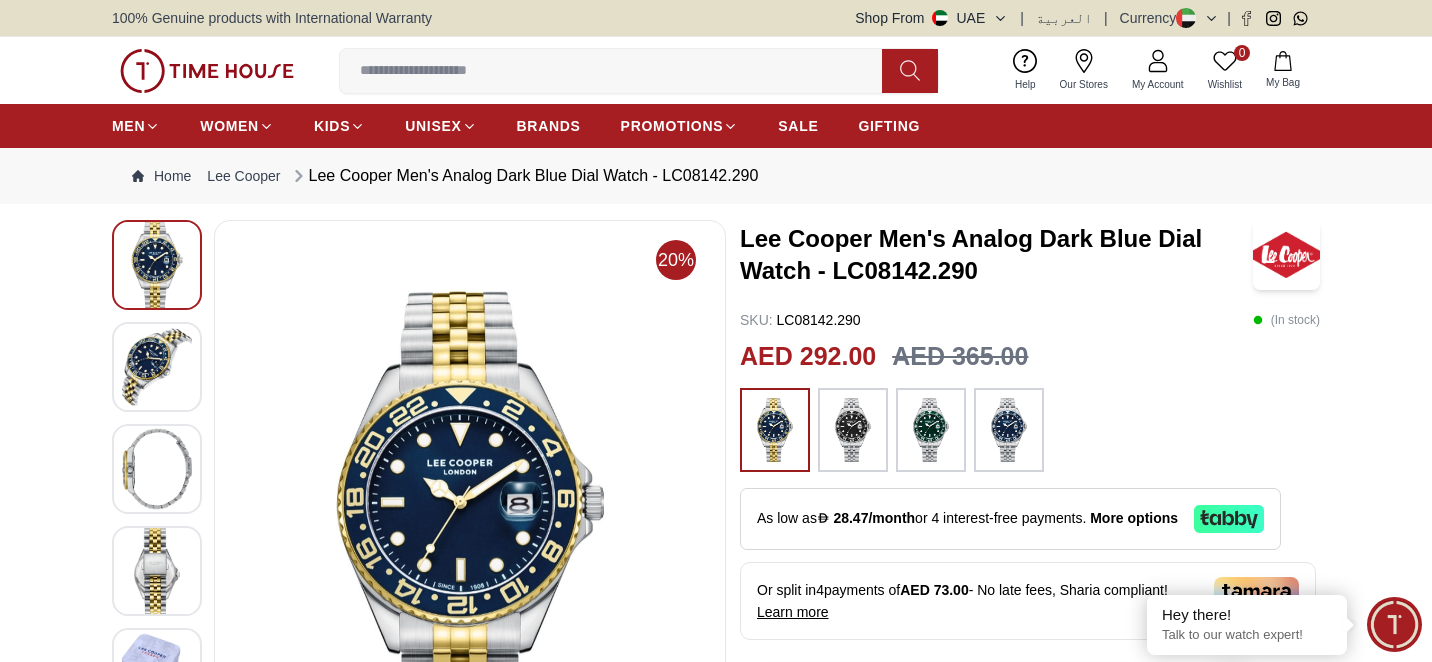 click at bounding box center [157, 367] 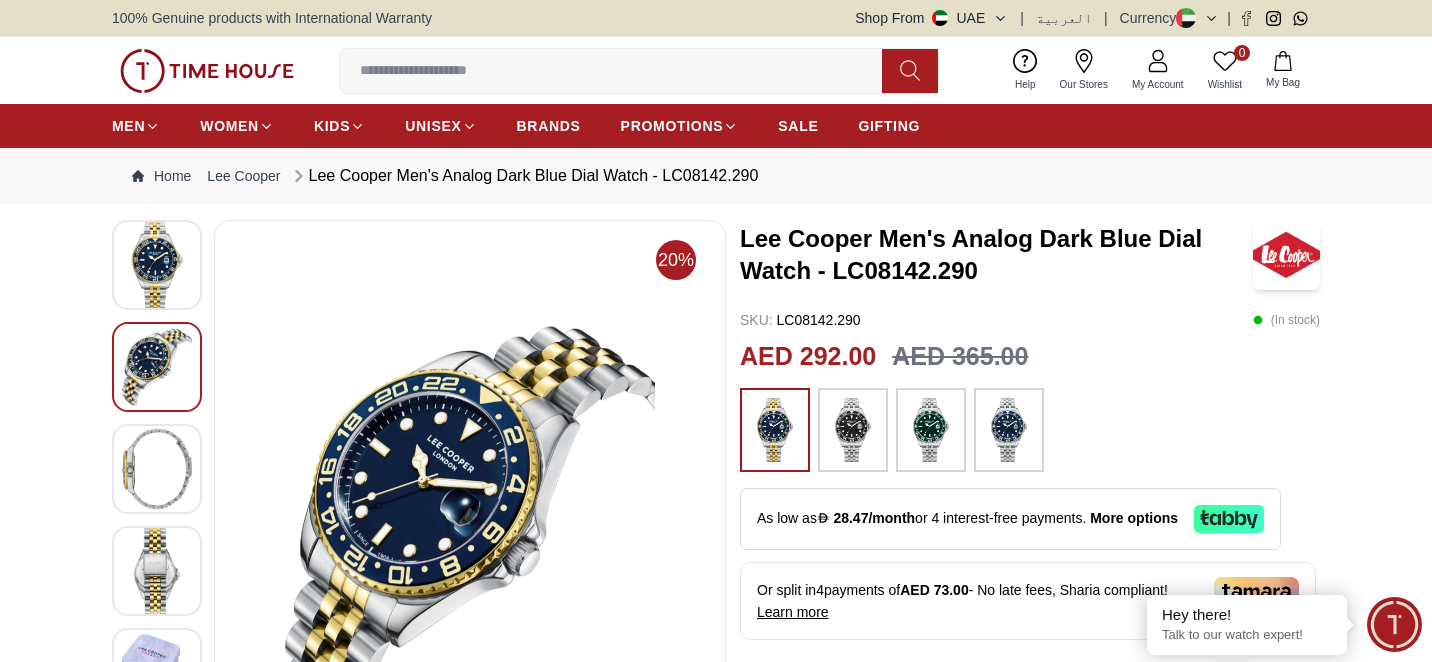 click at bounding box center [157, 469] 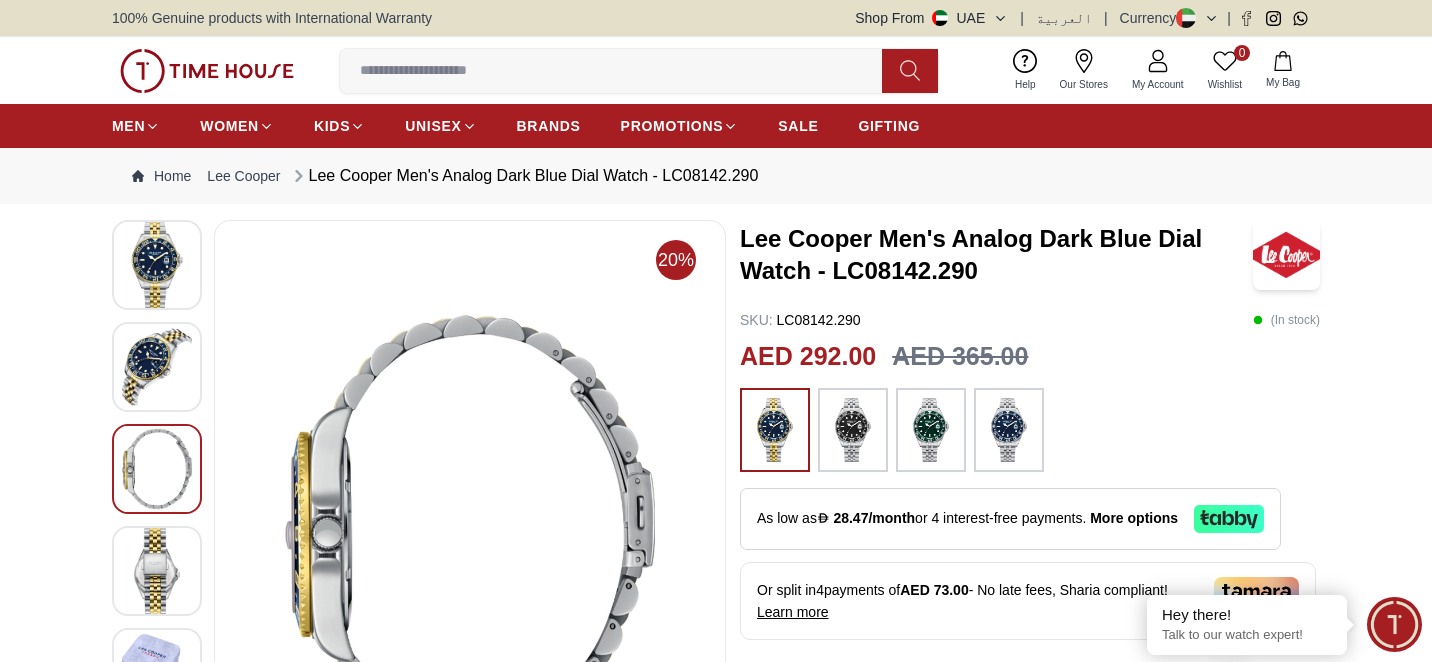 click at bounding box center [157, 571] 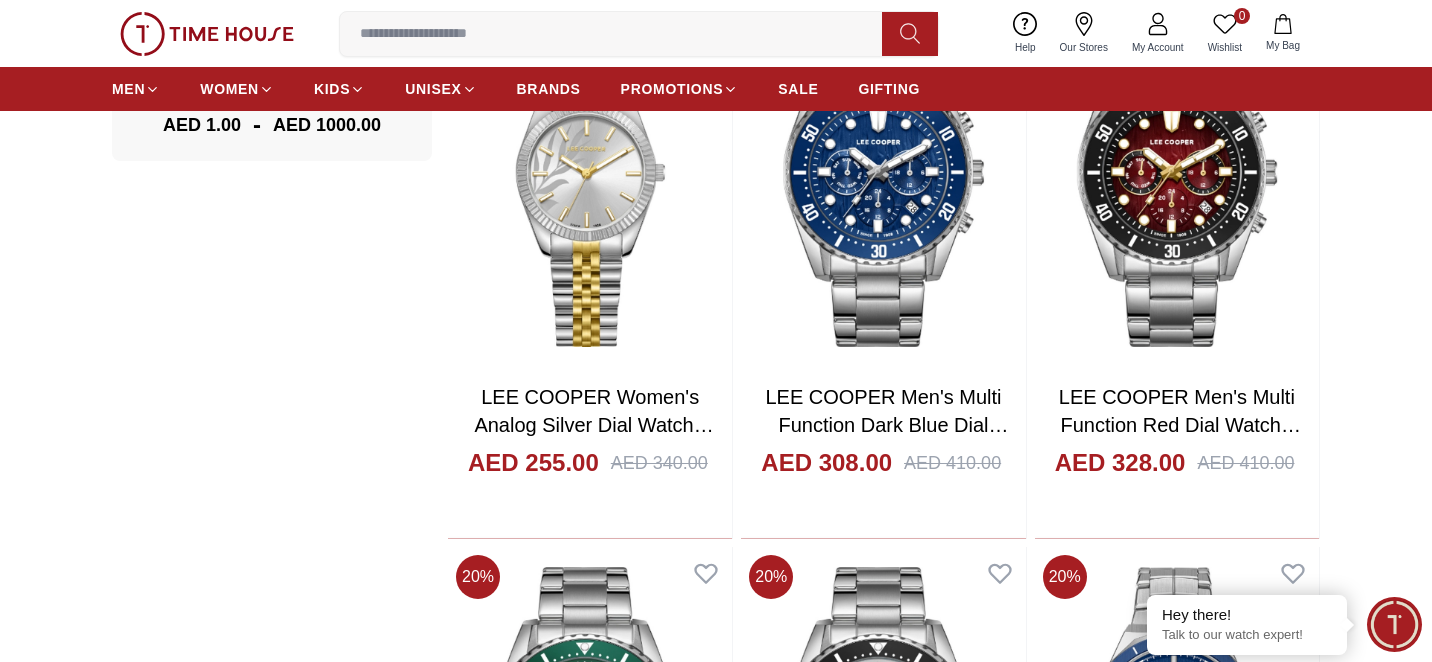 scroll, scrollTop: 4321, scrollLeft: 0, axis: vertical 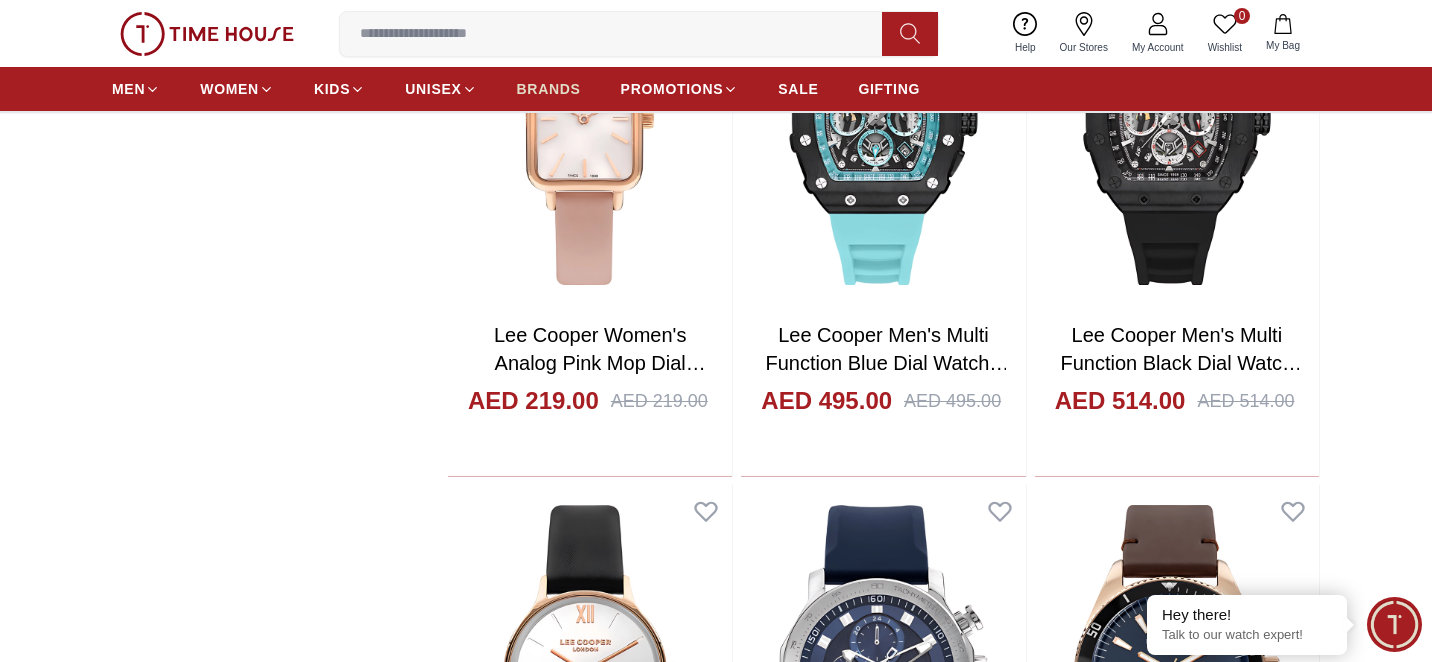 click on "BRANDS" at bounding box center [549, 89] 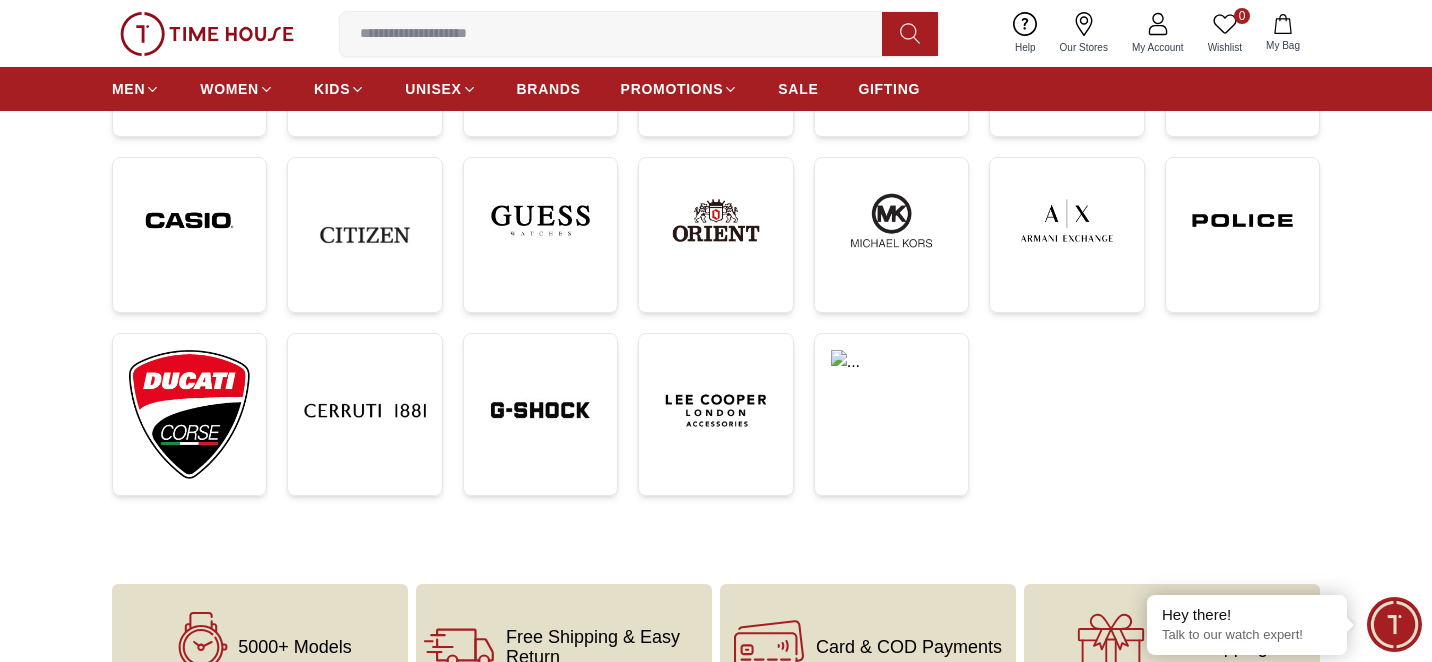 scroll, scrollTop: 448, scrollLeft: 0, axis: vertical 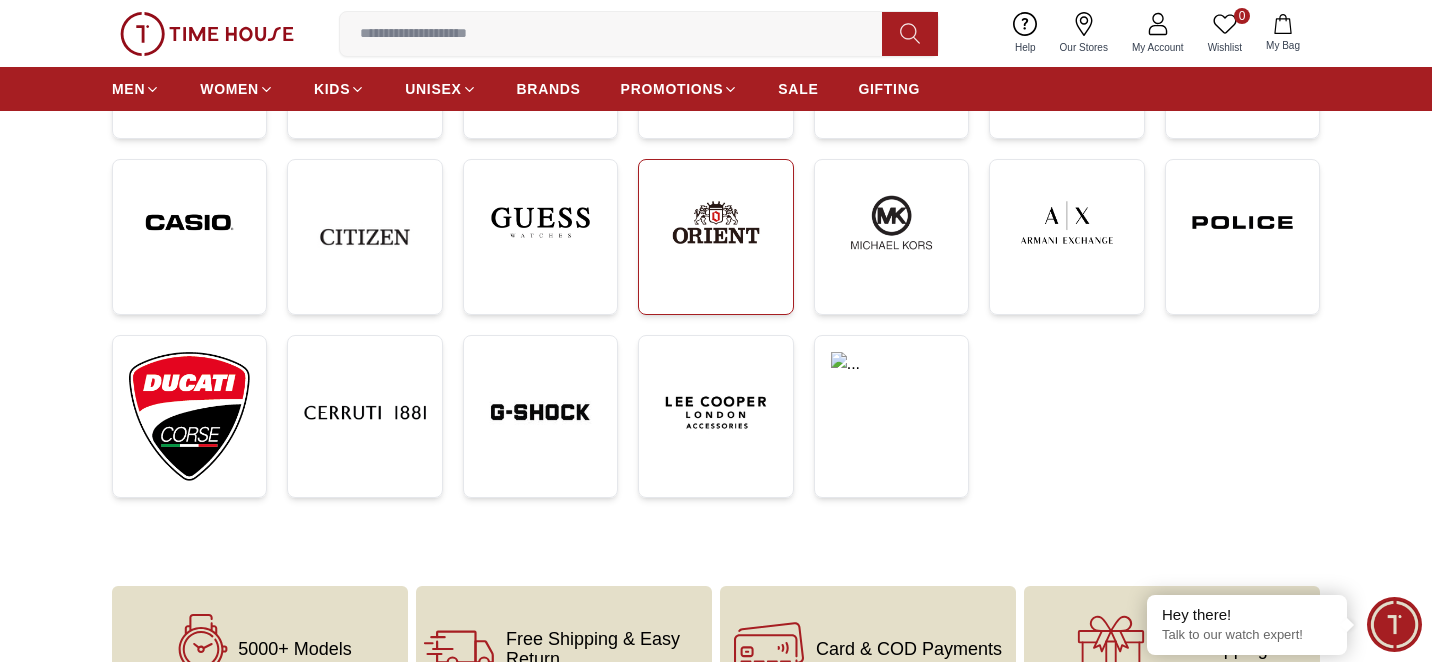 click at bounding box center (715, 222) 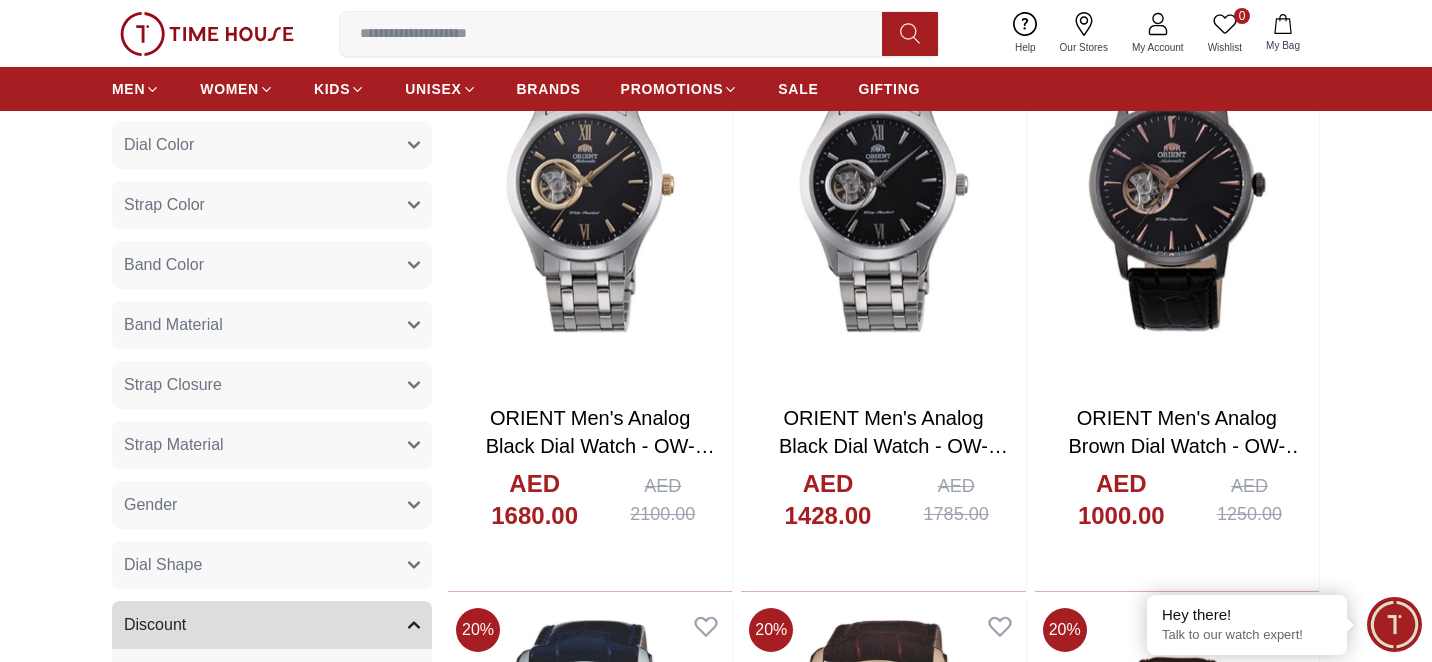 scroll, scrollTop: 0, scrollLeft: 0, axis: both 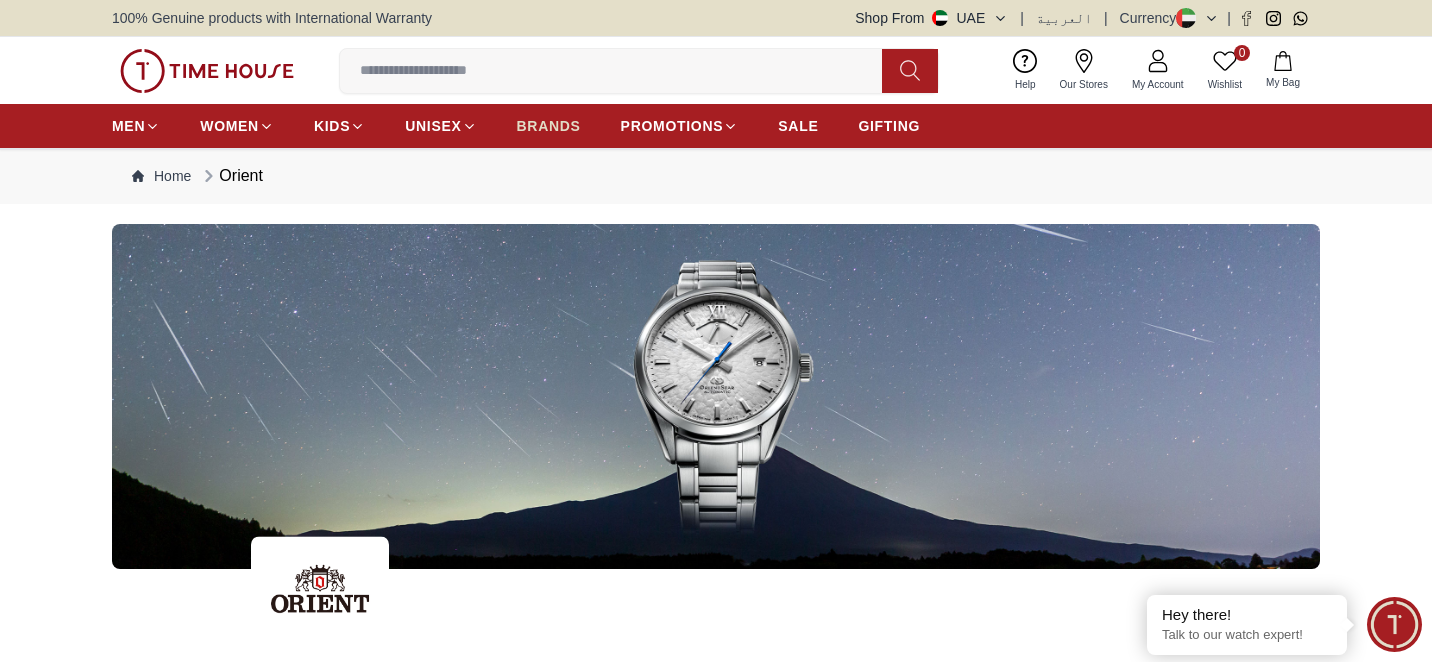 click on "BRANDS" at bounding box center (549, 126) 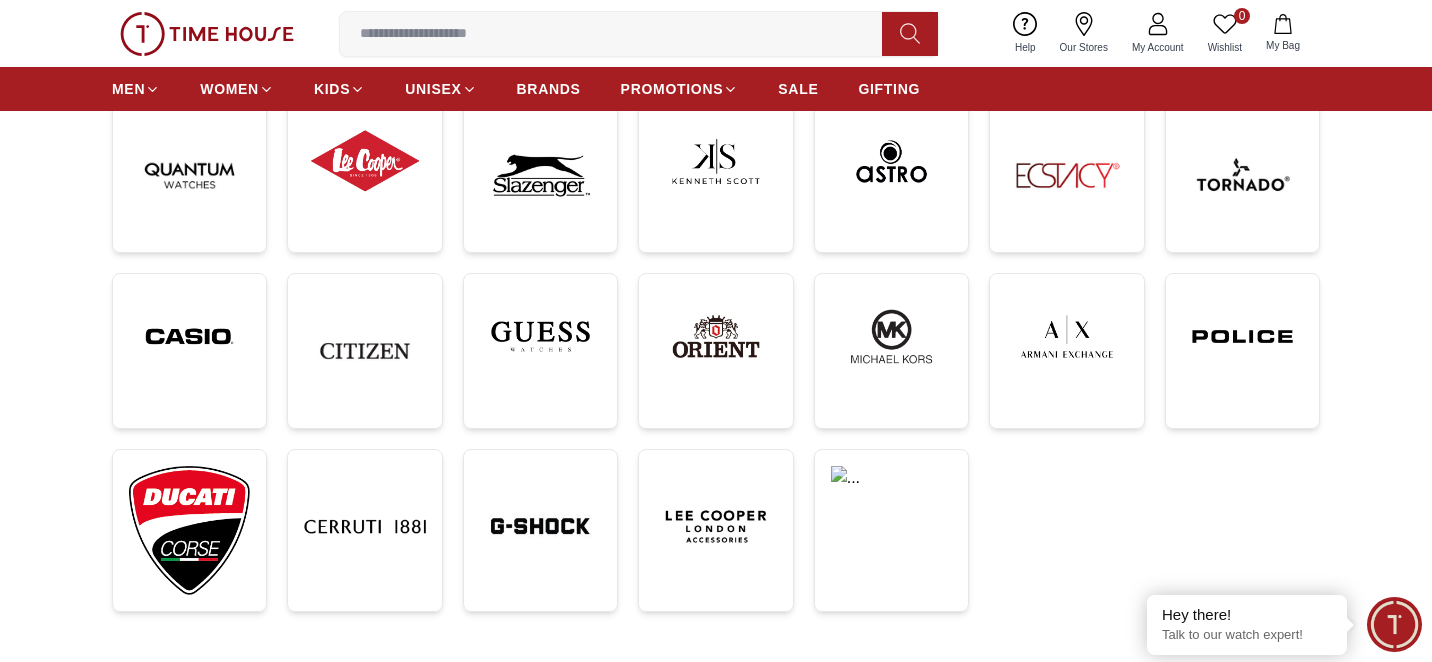 scroll, scrollTop: 342, scrollLeft: 0, axis: vertical 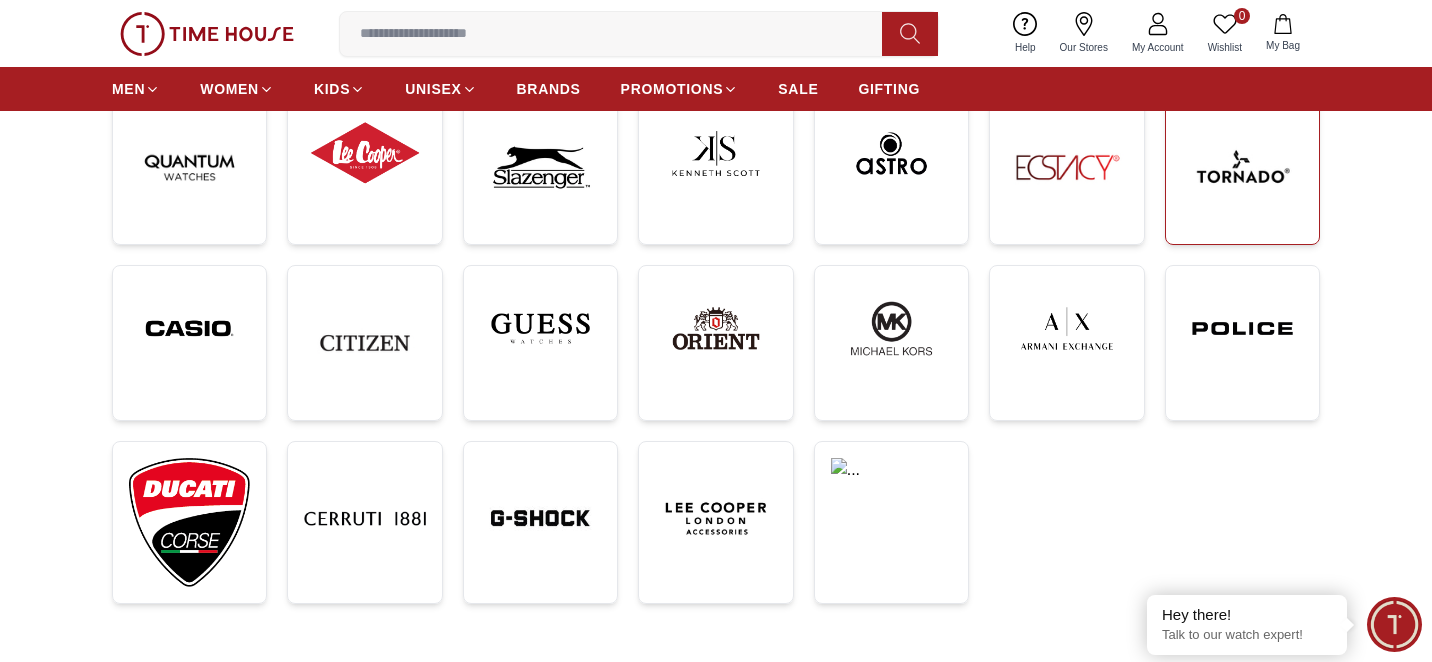 click at bounding box center (1242, 167) 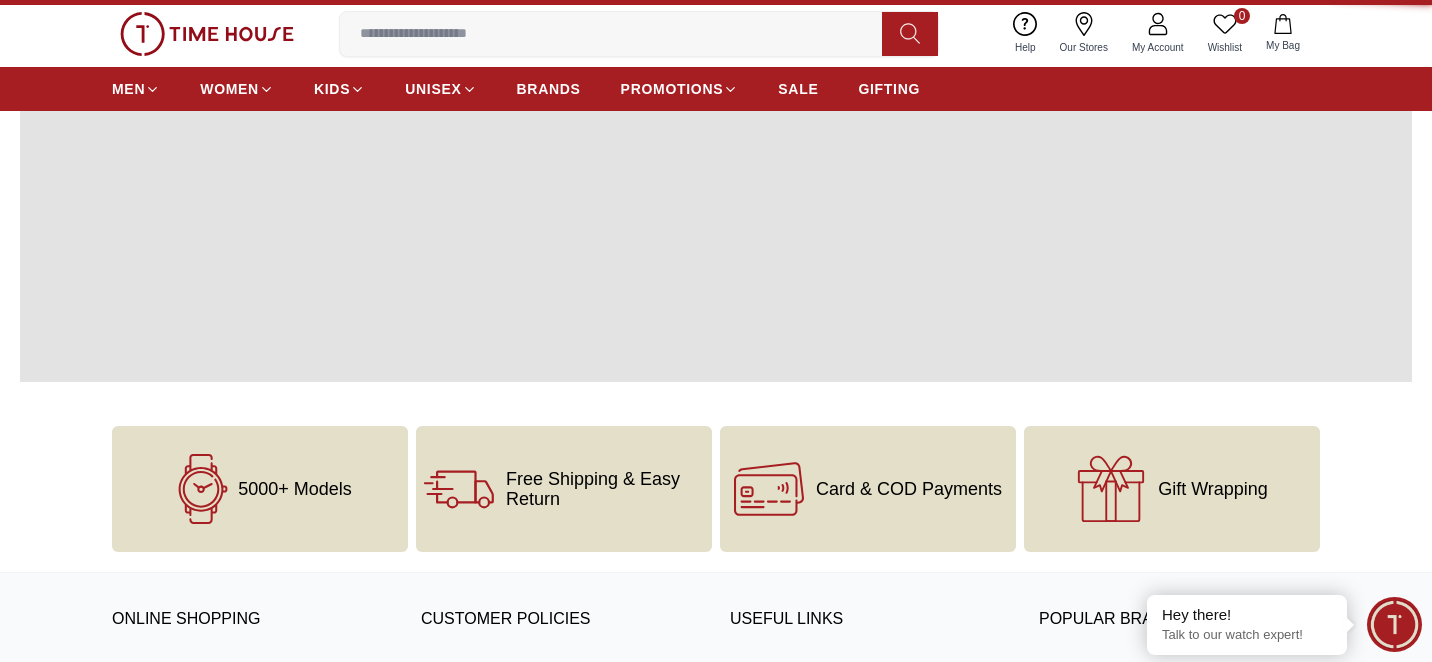 scroll, scrollTop: 0, scrollLeft: 0, axis: both 